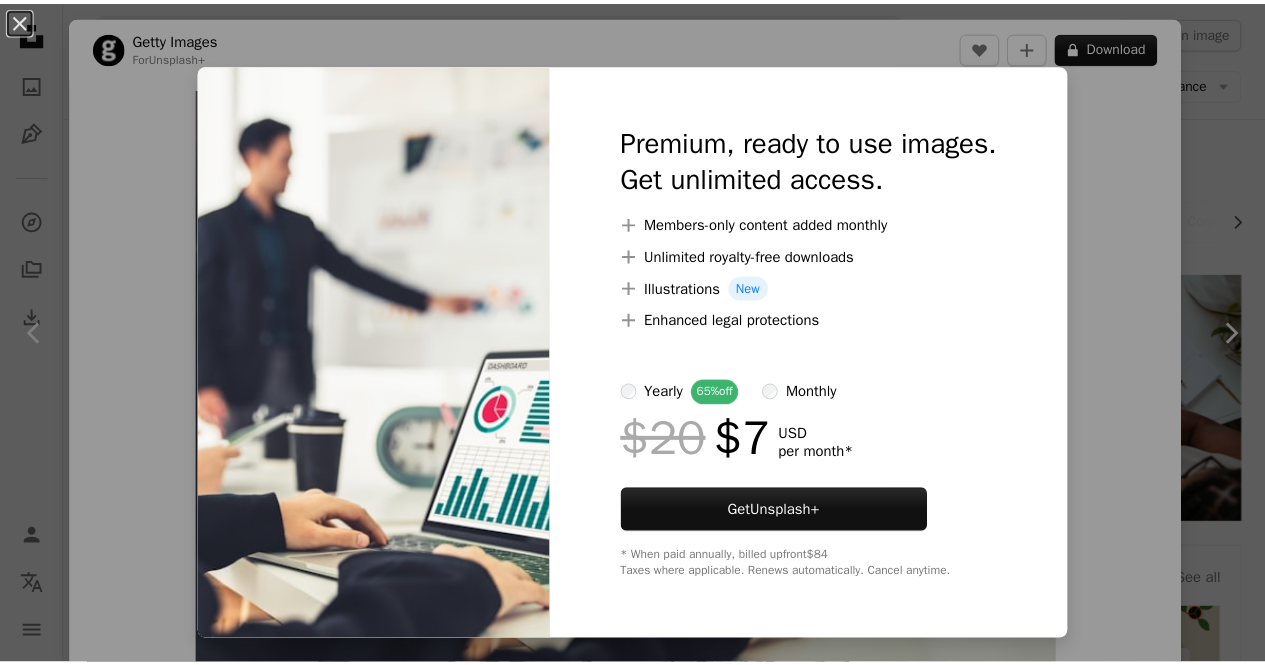 scroll, scrollTop: 13474, scrollLeft: 0, axis: vertical 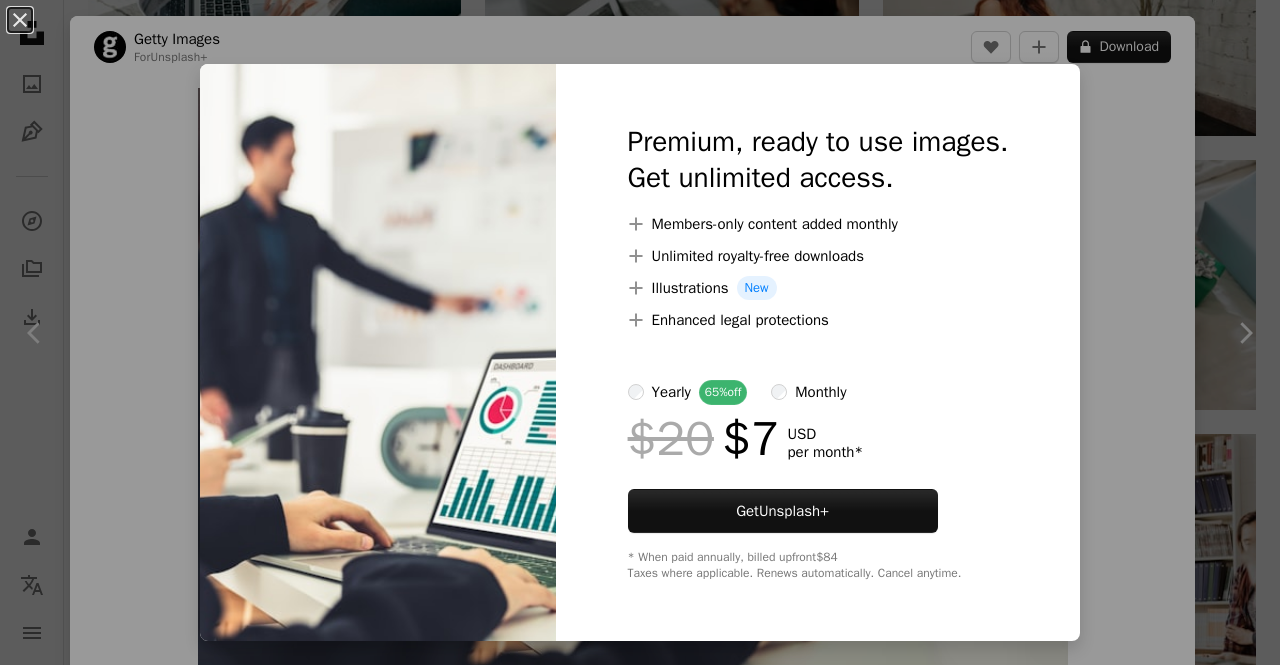 click on "An X shape Premium, ready to use images. Get unlimited access. A plus sign Members-only content added monthly A plus sign Unlimited royalty-free downloads A plus sign Illustrations  New A plus sign Enhanced legal protections yearly 65%  off monthly $20   $7 USD per month * Get  Unsplash+ * When paid annually, billed upfront  $84 Taxes where applicable. Renews automatically. Cancel anytime." at bounding box center [640, 332] 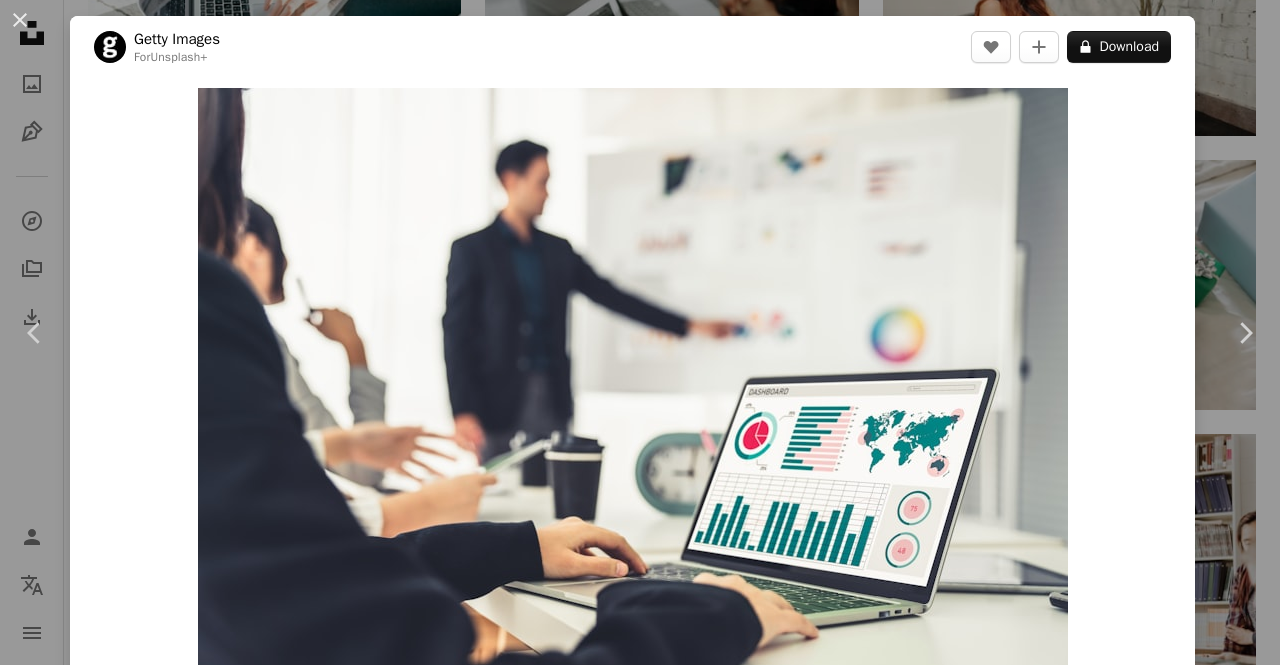 click on "An X shape Chevron left Chevron right Getty Images For Unsplash+ A heart A plus sign A lock Download Zoom in A forward-right arrow Share More Actions Calendar outlined Published on [MONTH] [DAY], [YEAR] Safety Licensed under the Unsplash+ License office finance data science working business meeting investment internet planning graph chart horizontal business person press conference corporate business finance and economy financial technology digital display asian and indian ethnicities Free pictures Related images Plus sign for Unsplash+ A heart A plus sign Getty Images For Unsplash+ A heart A plus sign Getty Images For Unsplash+ A heart A plus sign Getty Images For Unsplash+ A heart A plus sign Getty Images For Unsplash+ A heart A plus sign Getty Images For Unsplash+ A heart A plus sign Getty Images For A lock" at bounding box center [640, 332] 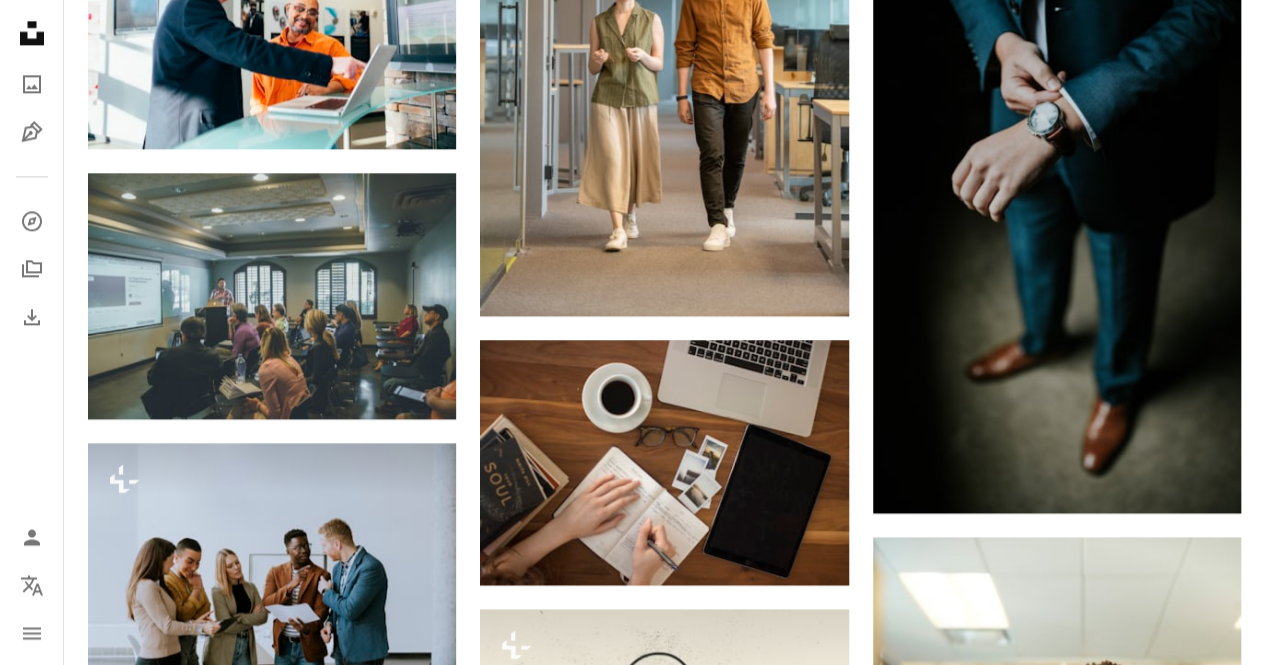 scroll, scrollTop: 15971, scrollLeft: 0, axis: vertical 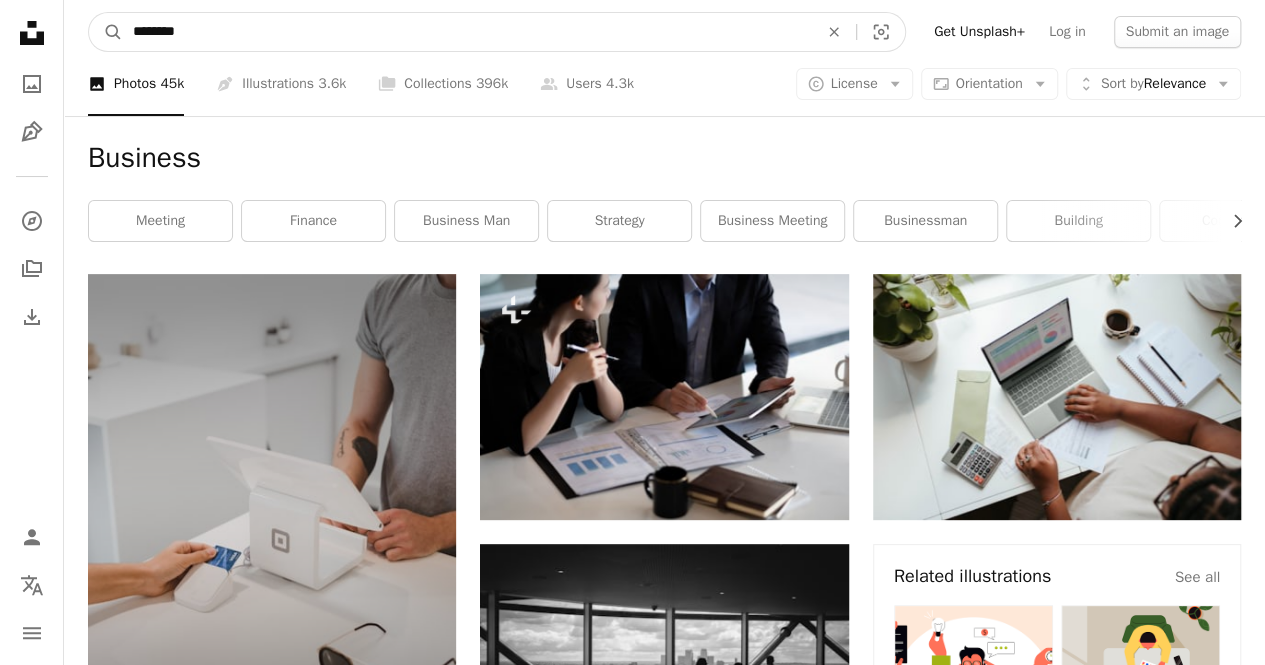 click on "********" at bounding box center [467, 32] 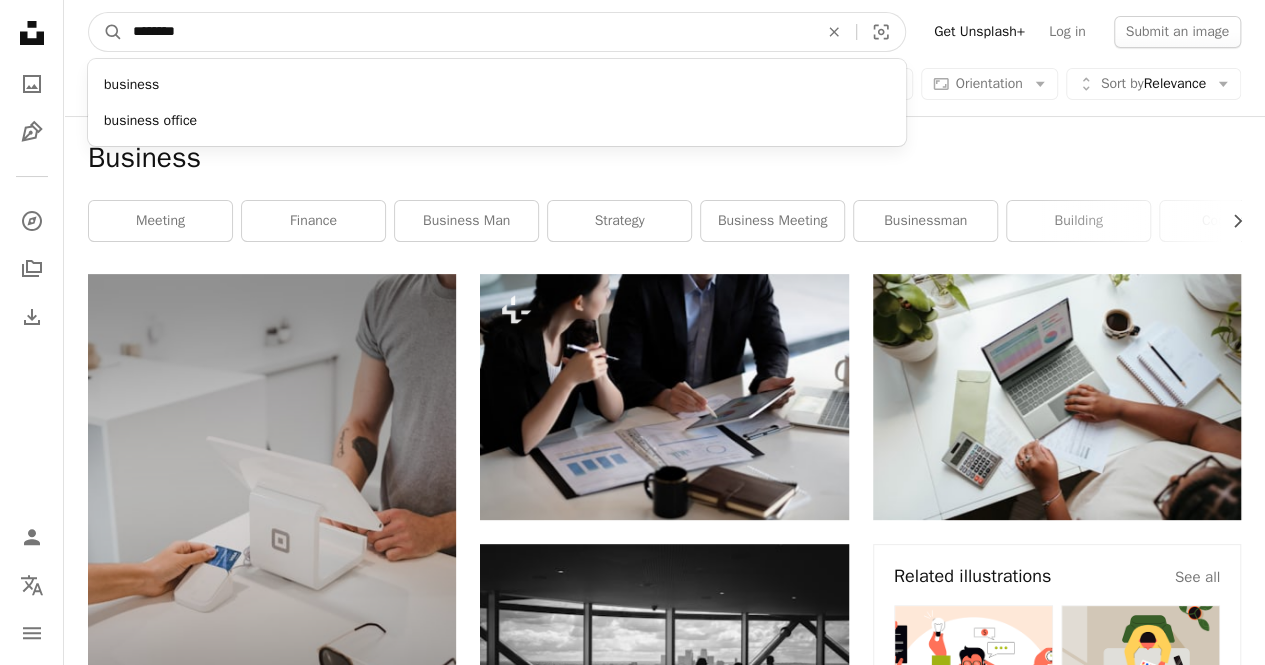 click on "********" at bounding box center (467, 32) 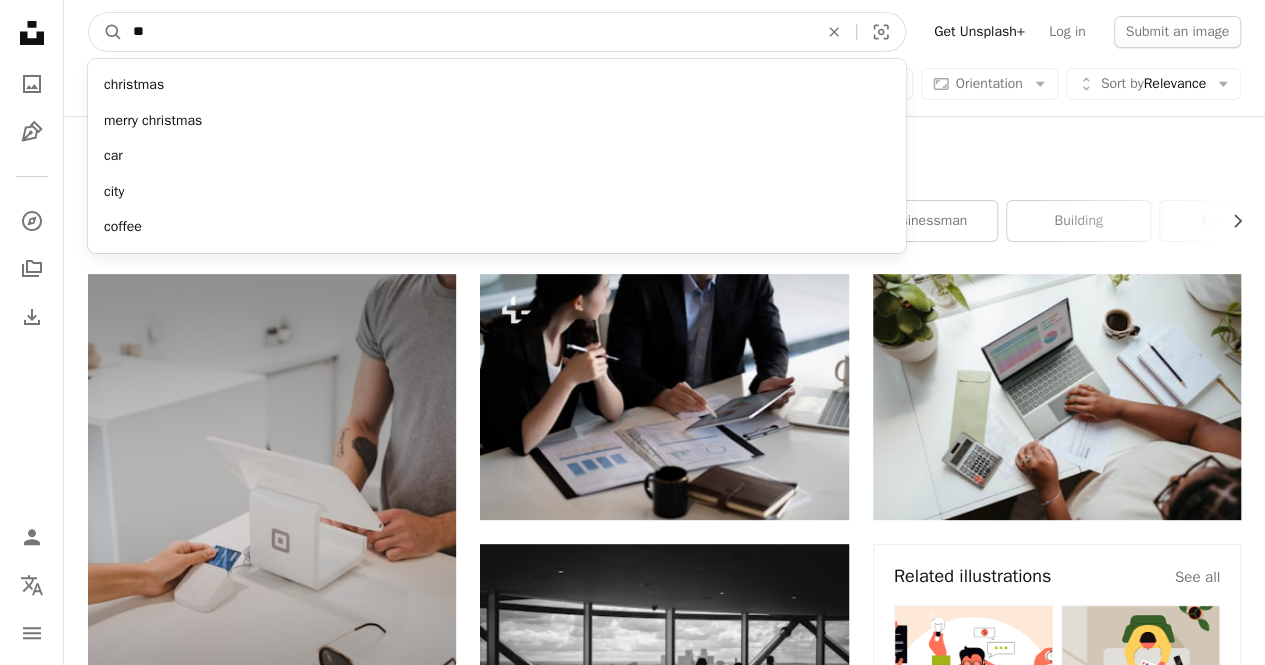 type on "***" 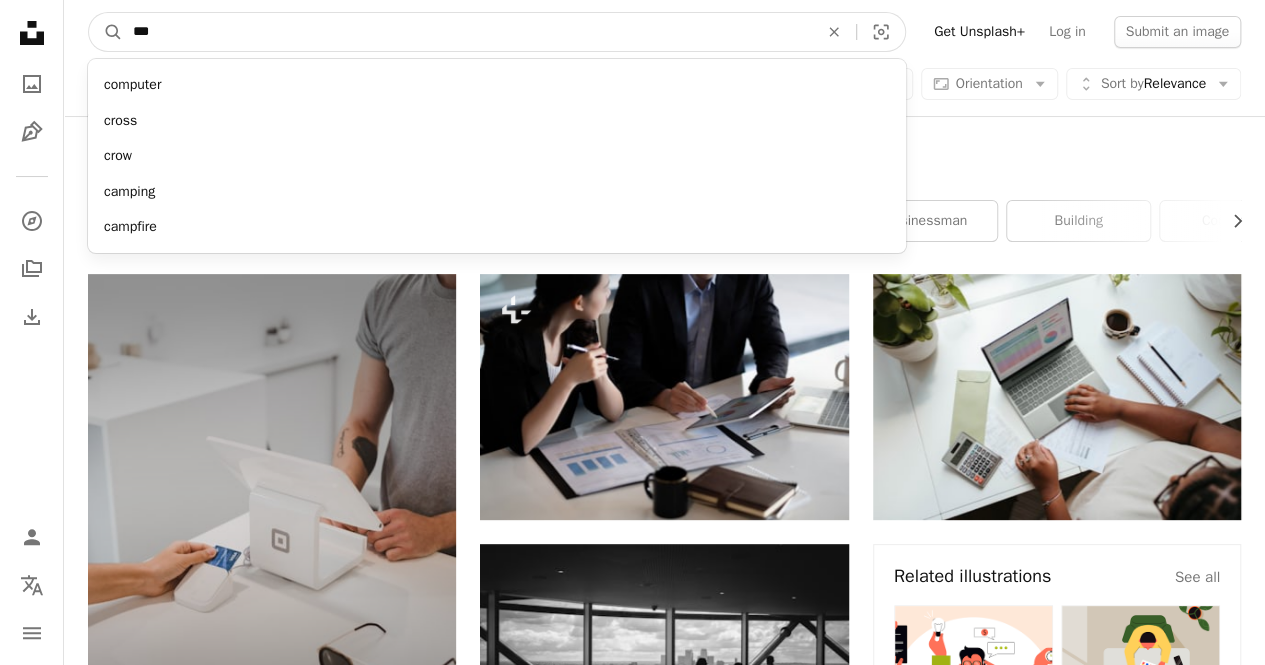 click on "A magnifying glass" at bounding box center (106, 32) 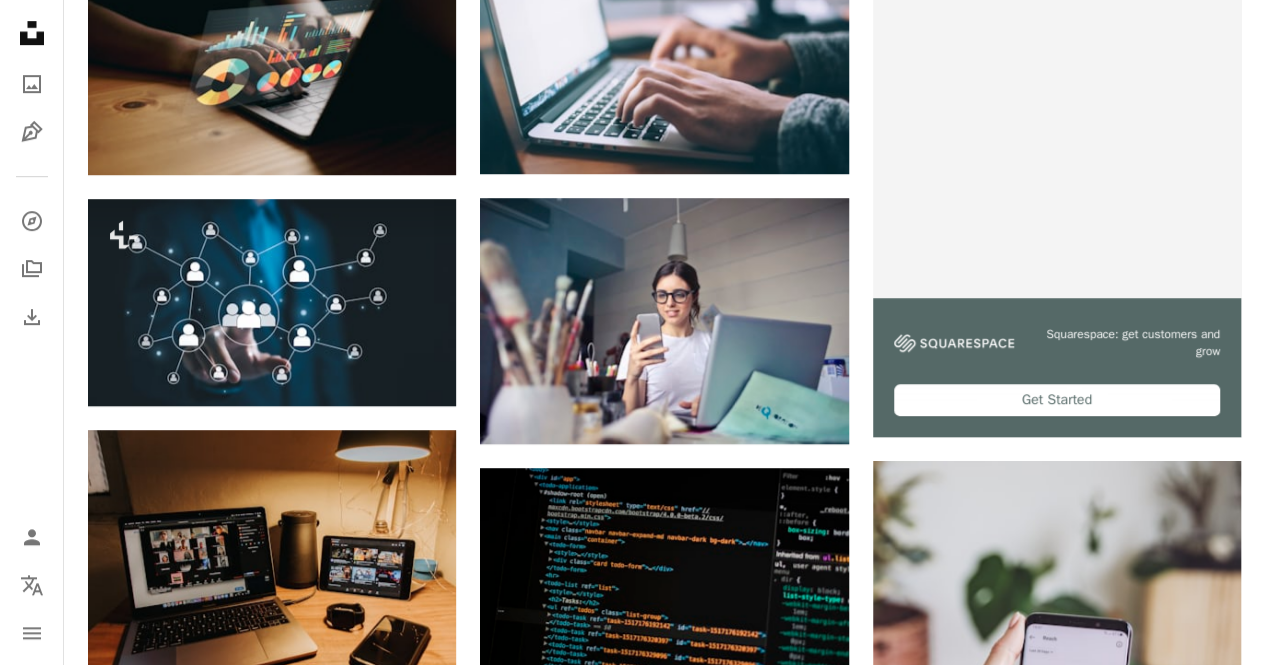 scroll, scrollTop: 620, scrollLeft: 0, axis: vertical 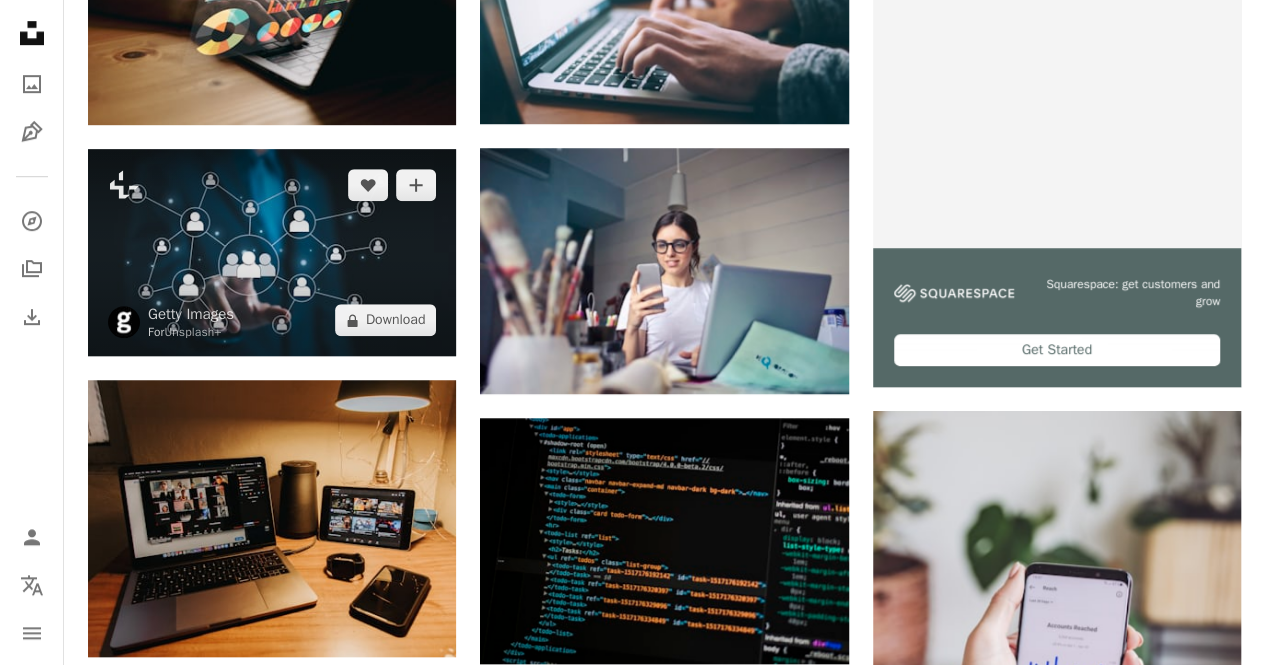 click at bounding box center [272, 252] 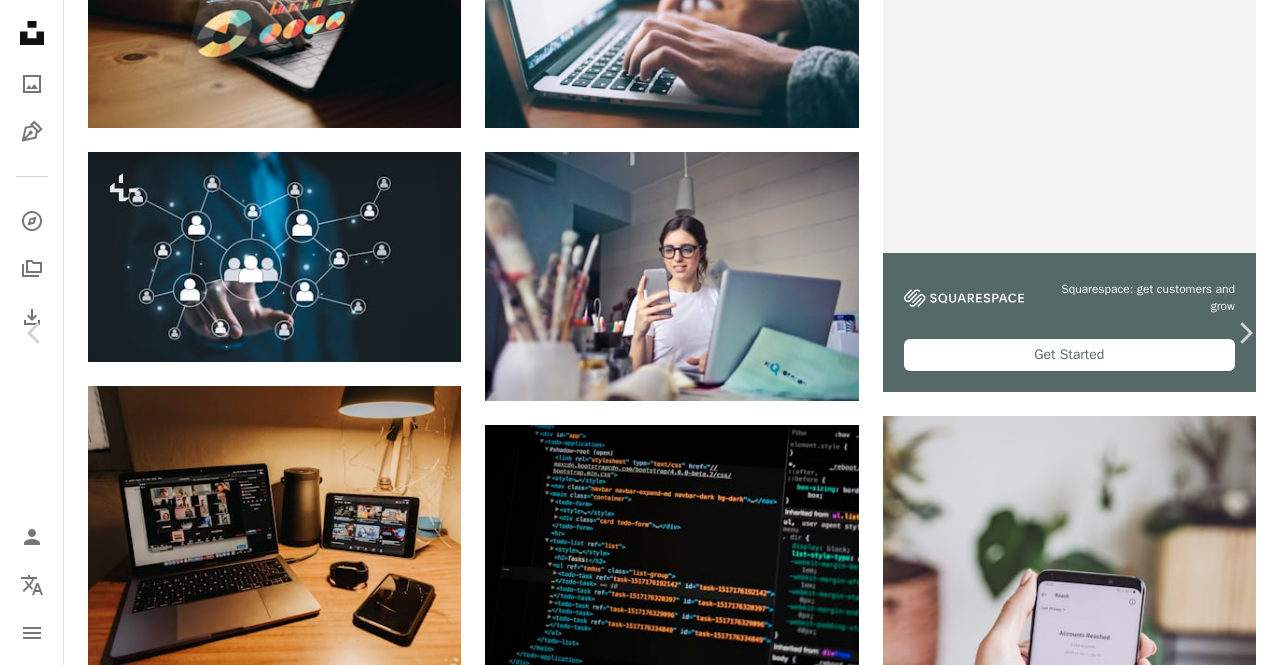 click on "A lock Download" at bounding box center [1119, 3495] 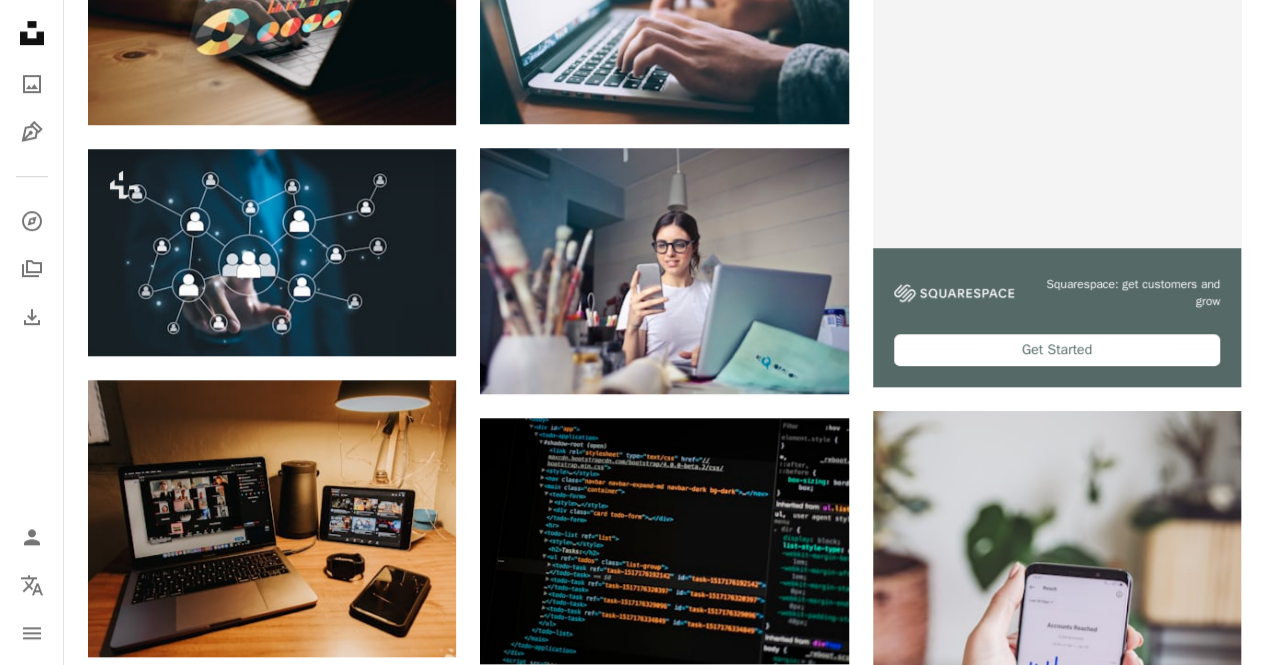 click at bounding box center [1057, 63] 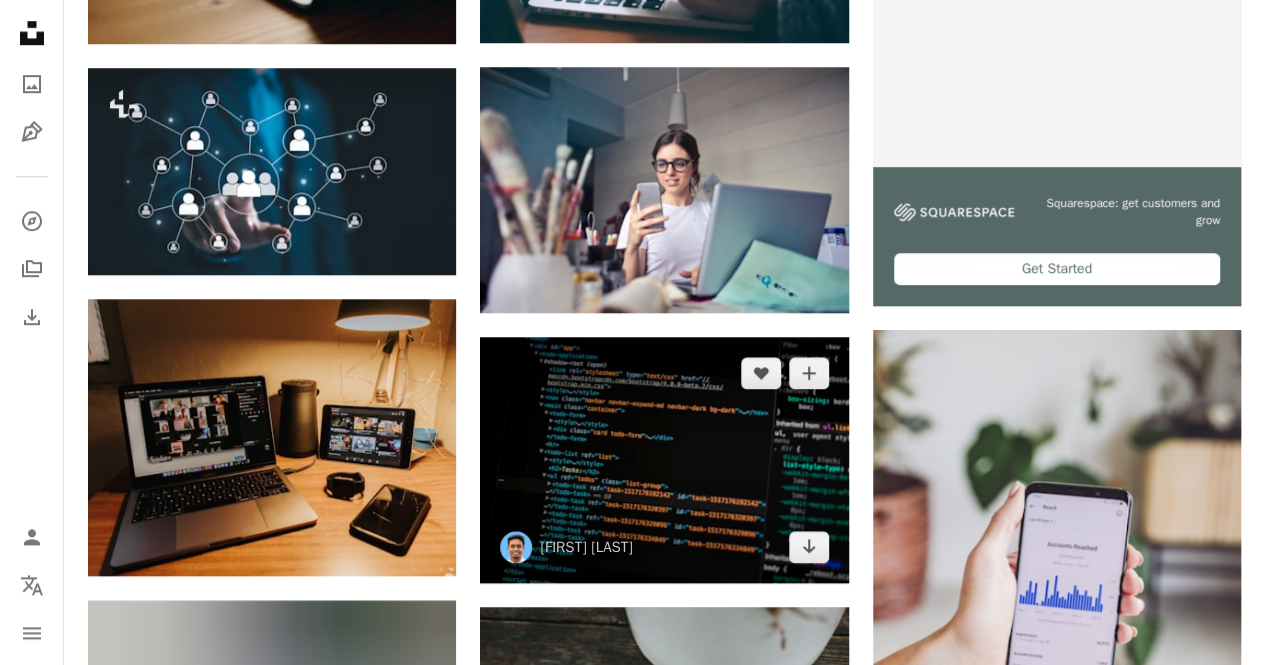 scroll, scrollTop: 707, scrollLeft: 0, axis: vertical 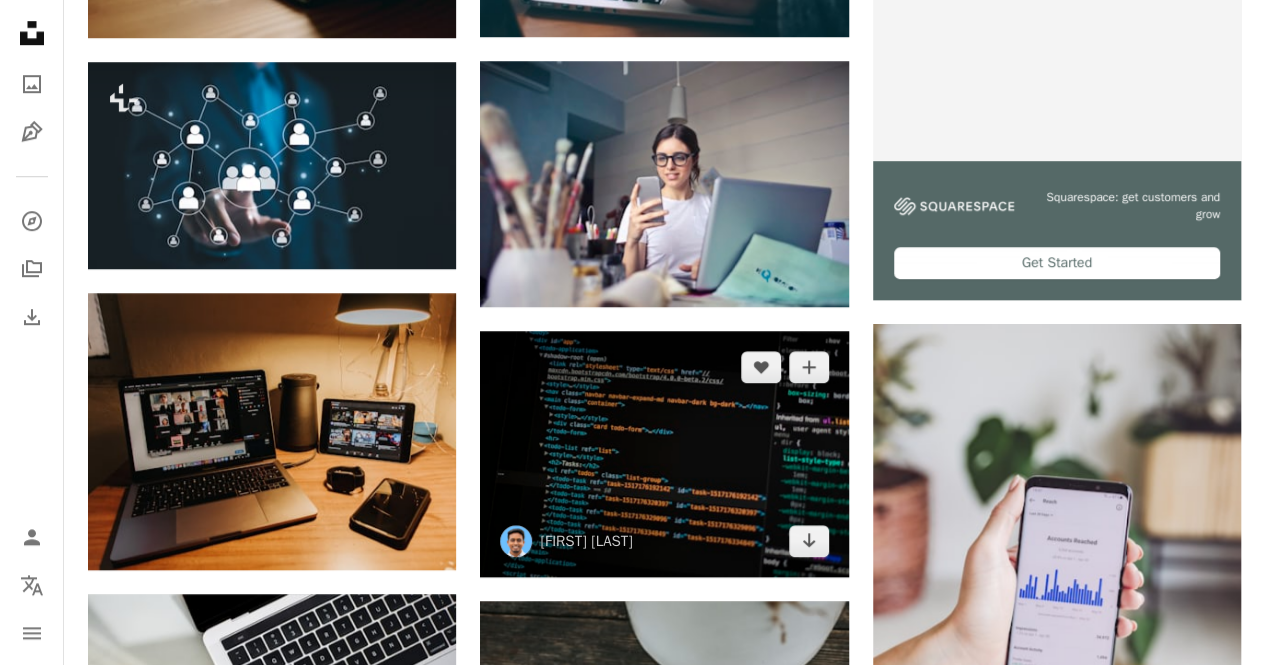 click at bounding box center [664, 454] 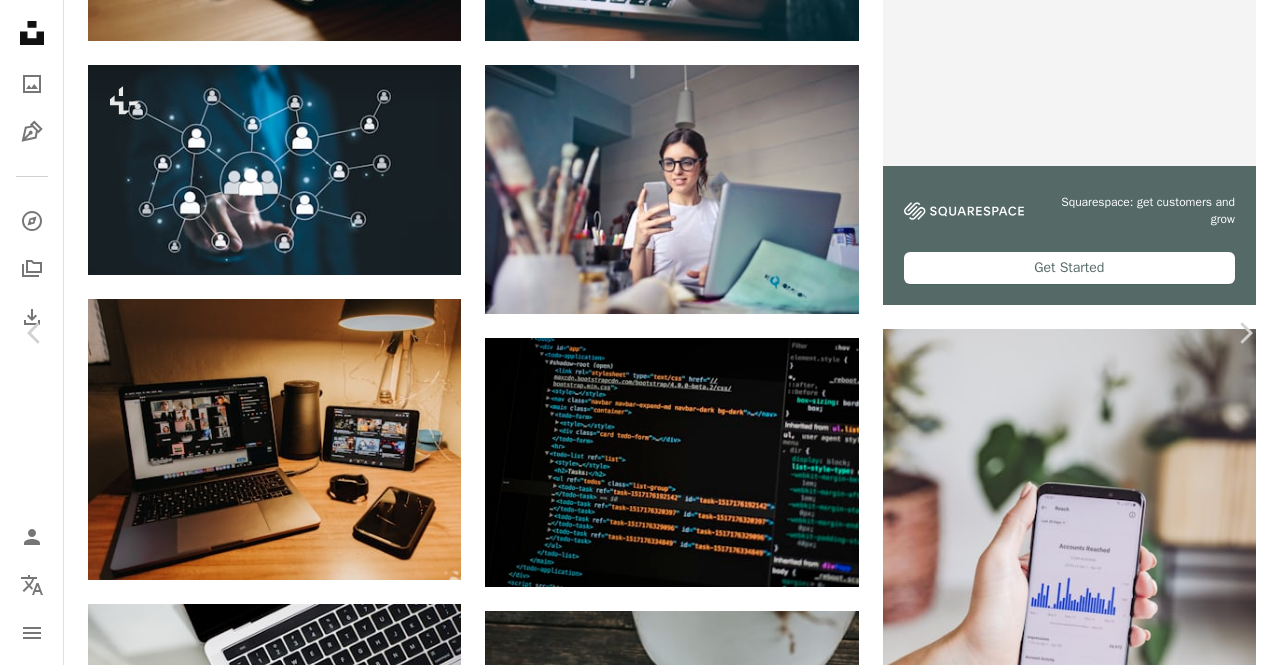 click on "Download free" at bounding box center (1081, 3408) 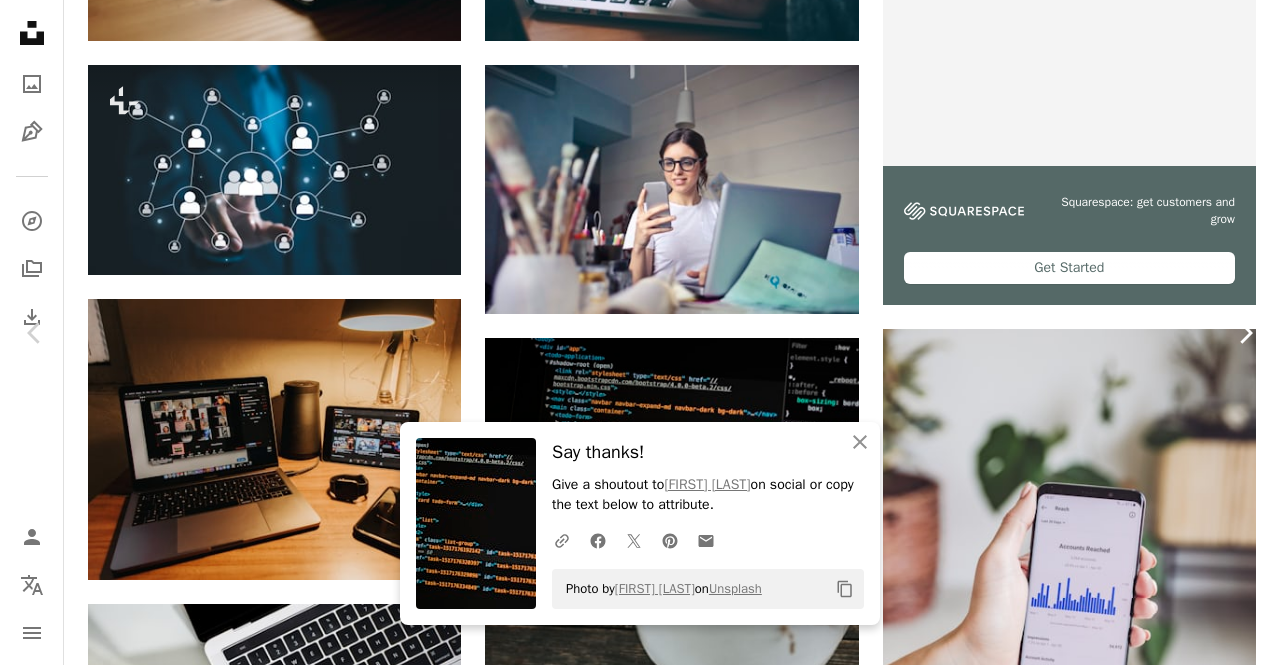 click on "Chevron right" at bounding box center (1245, 333) 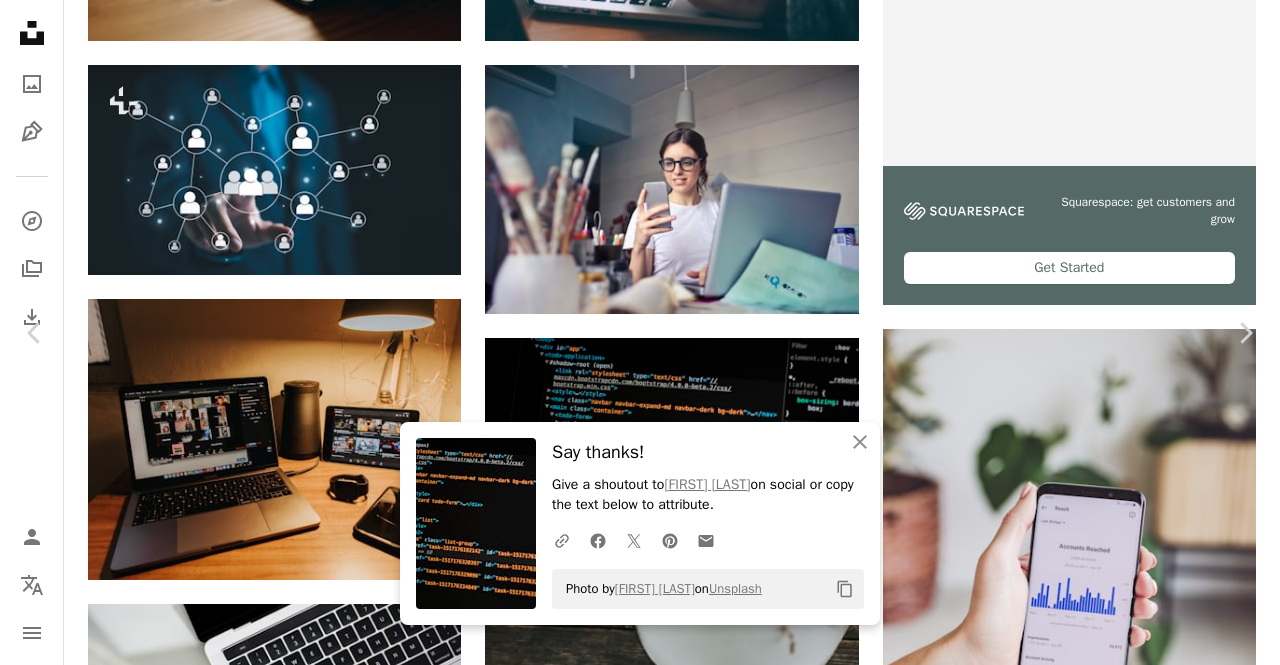 click on "An X shape" at bounding box center (20, 20) 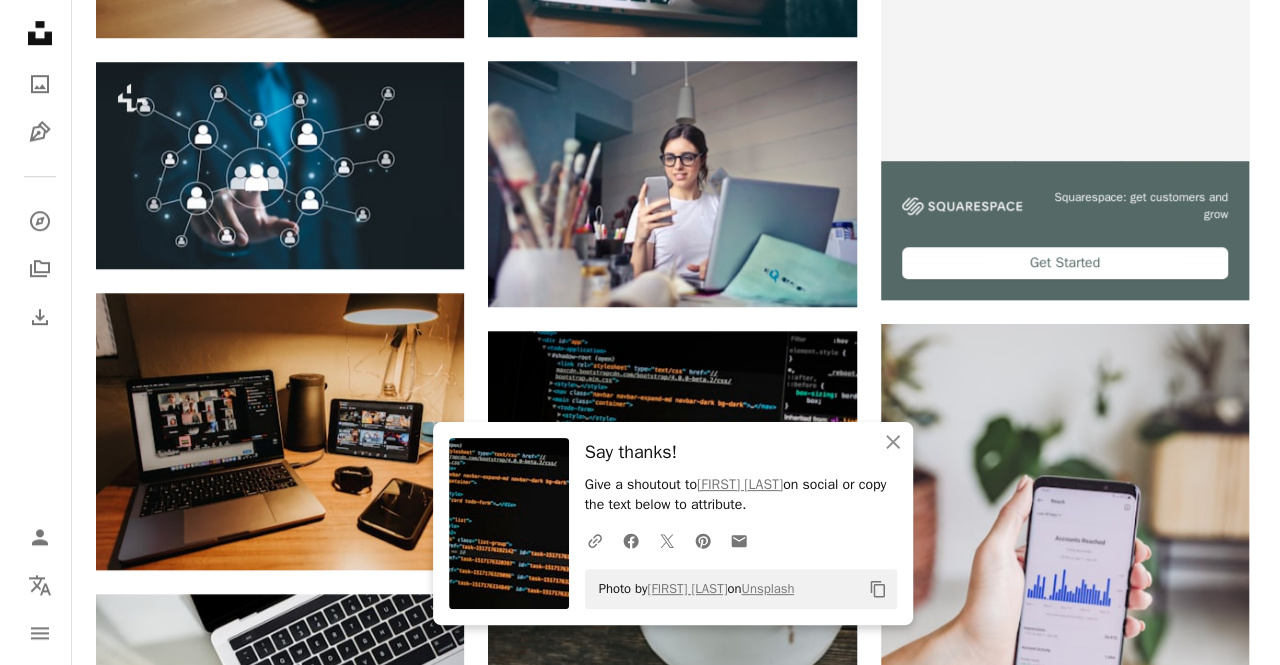 scroll, scrollTop: 824, scrollLeft: 0, axis: vertical 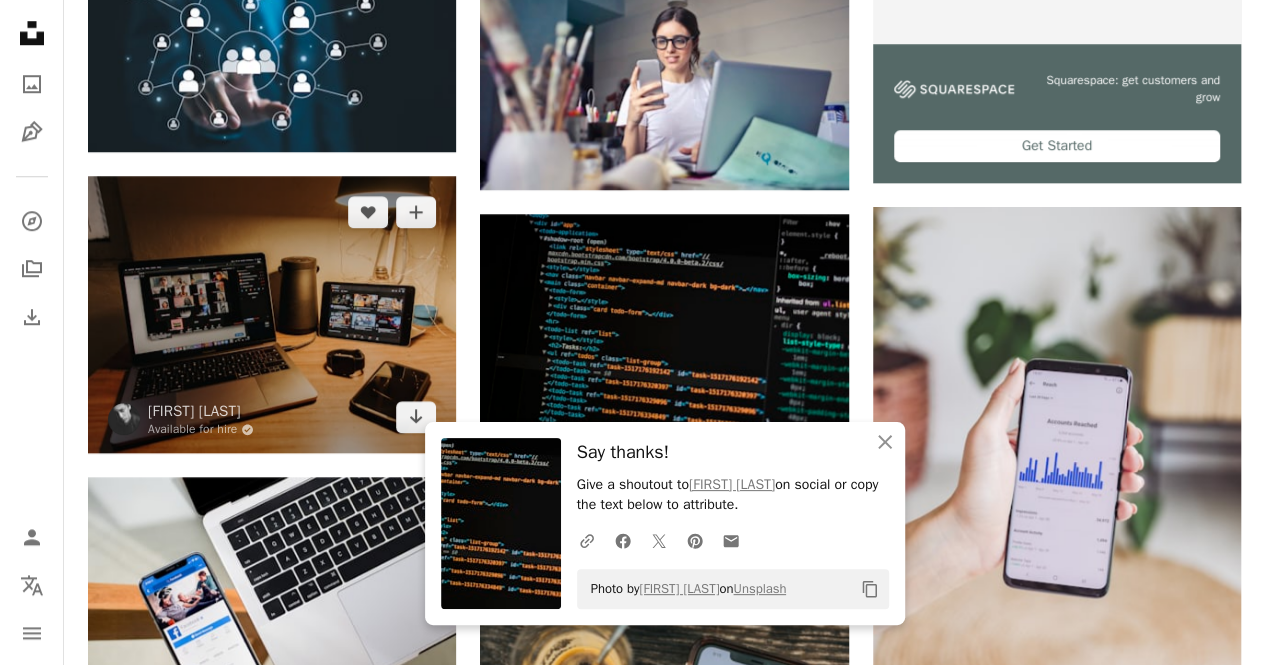 click at bounding box center (272, 314) 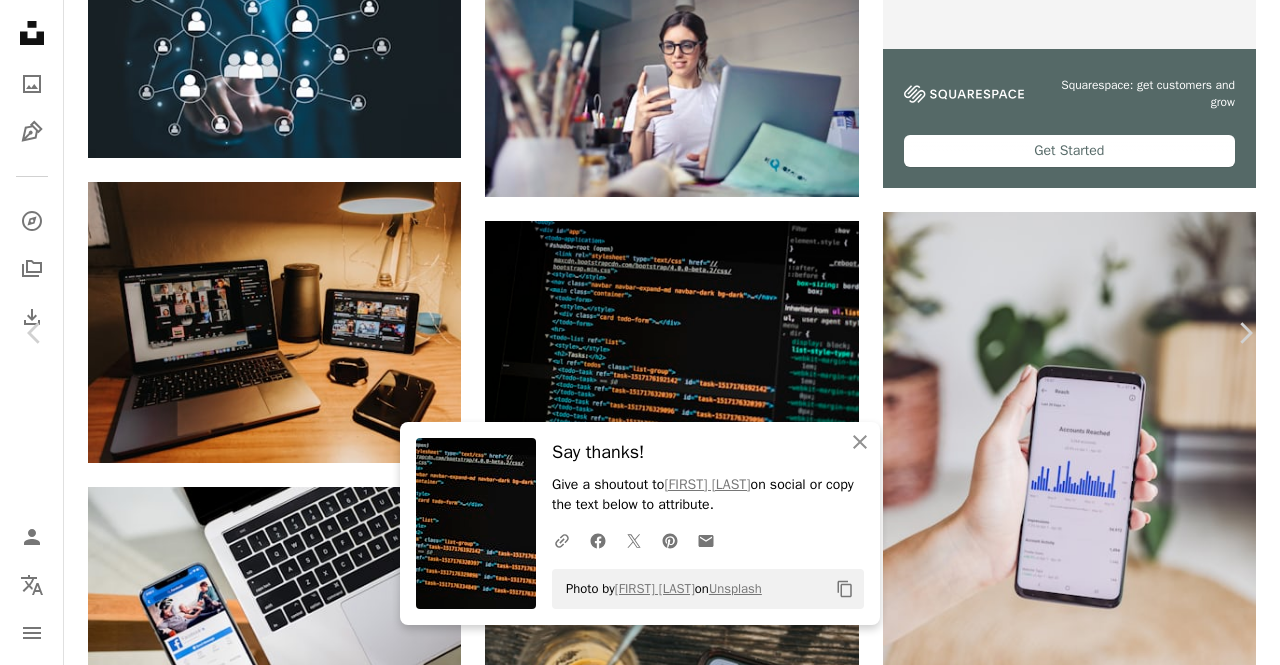 click at bounding box center [633, 3622] 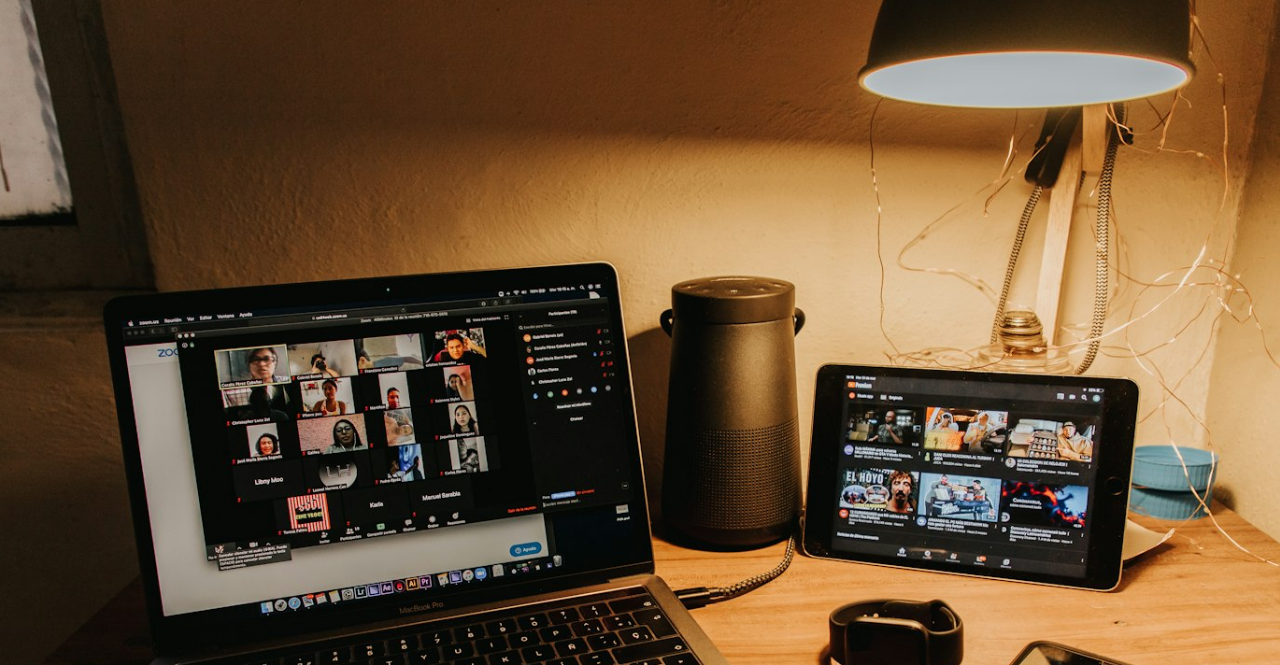 scroll, scrollTop: 138, scrollLeft: 0, axis: vertical 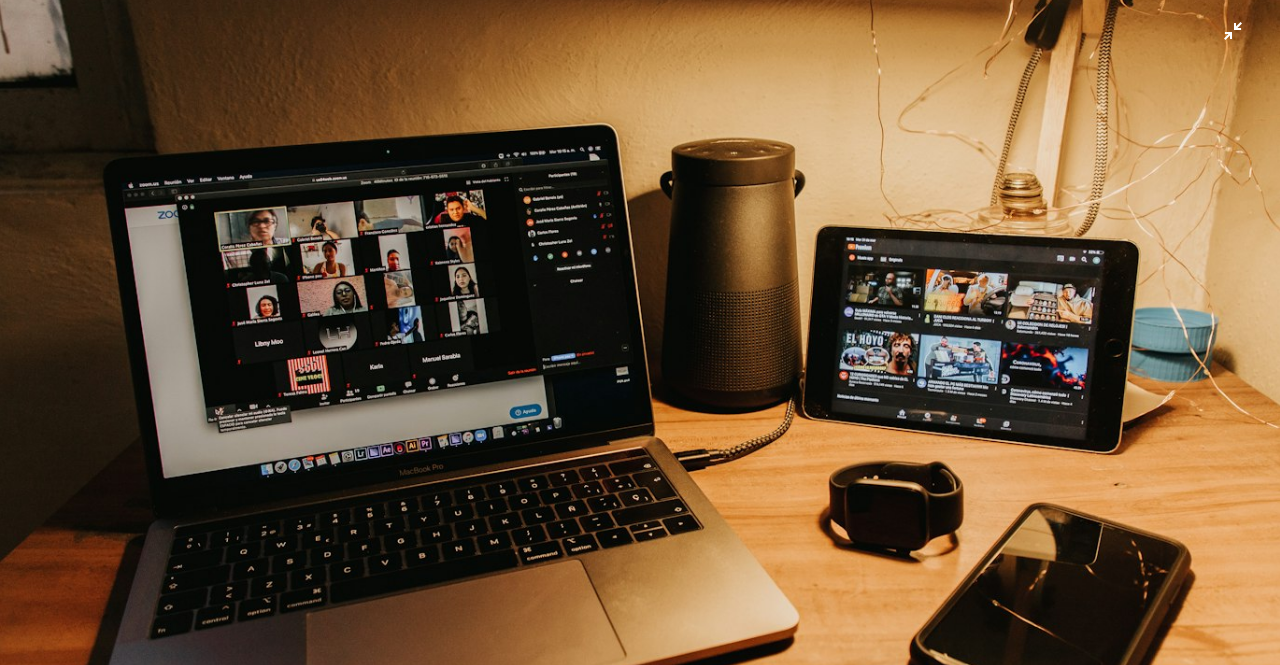 click at bounding box center (640, 342) 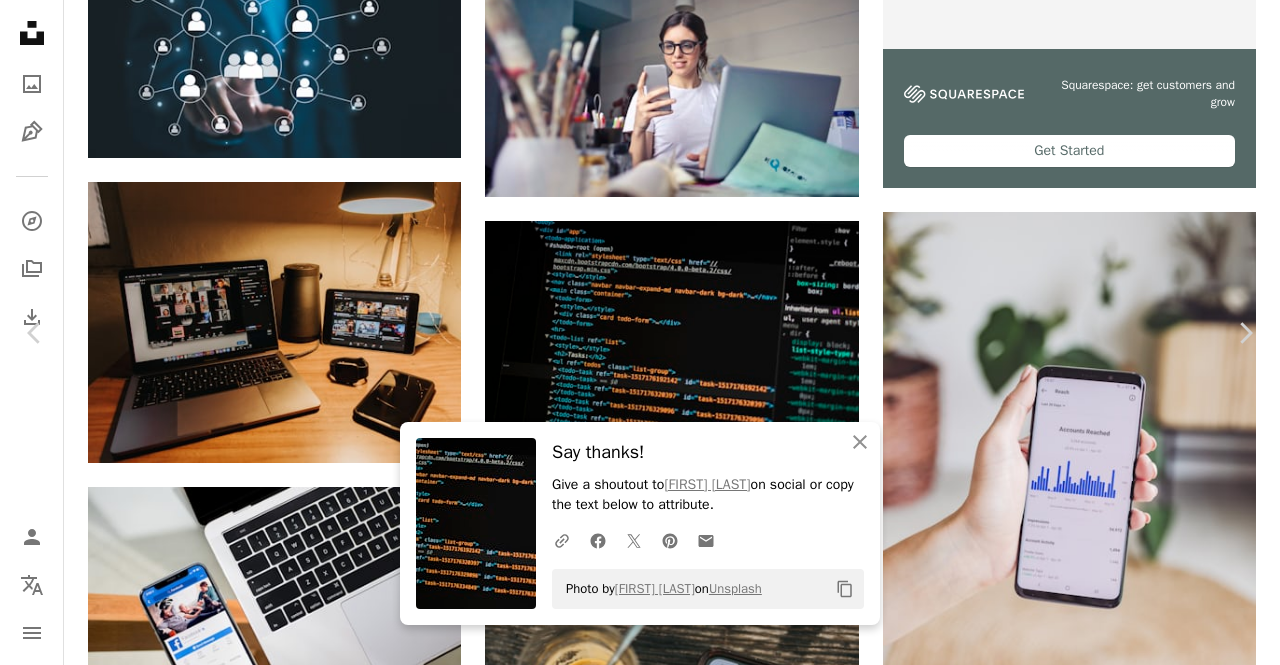 scroll, scrollTop: 2, scrollLeft: 0, axis: vertical 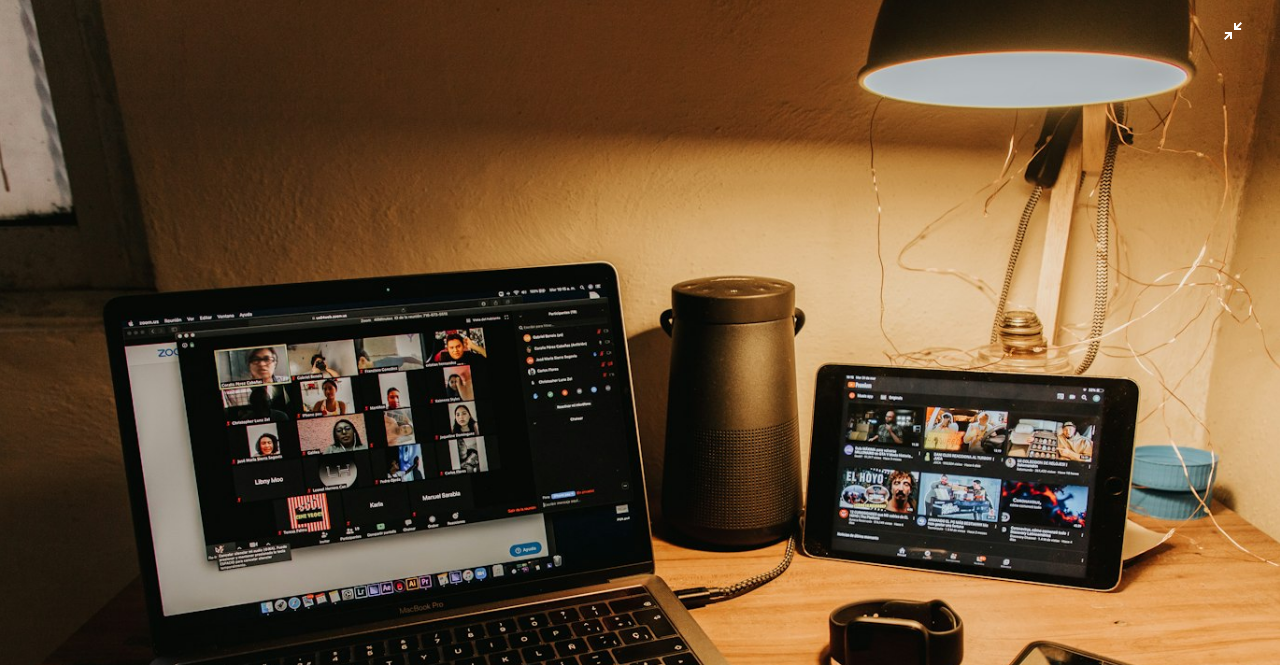 click at bounding box center [640, 480] 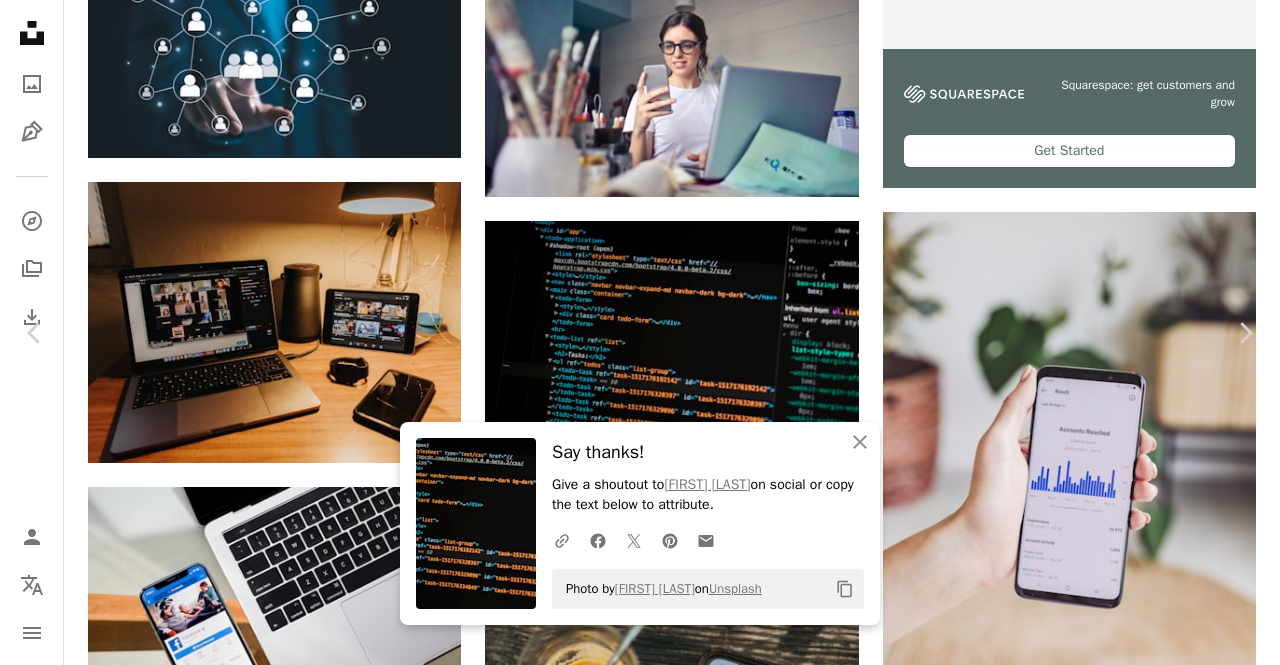 click on "An X shape" at bounding box center (20, 20) 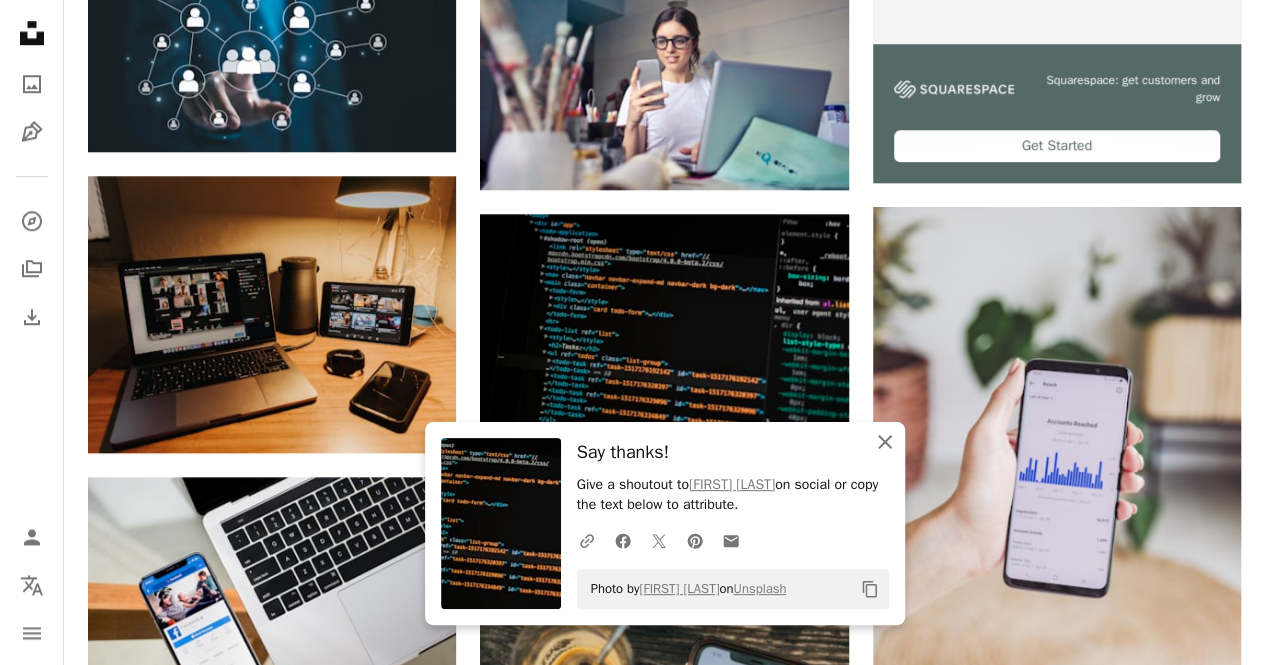 click on "An X shape" 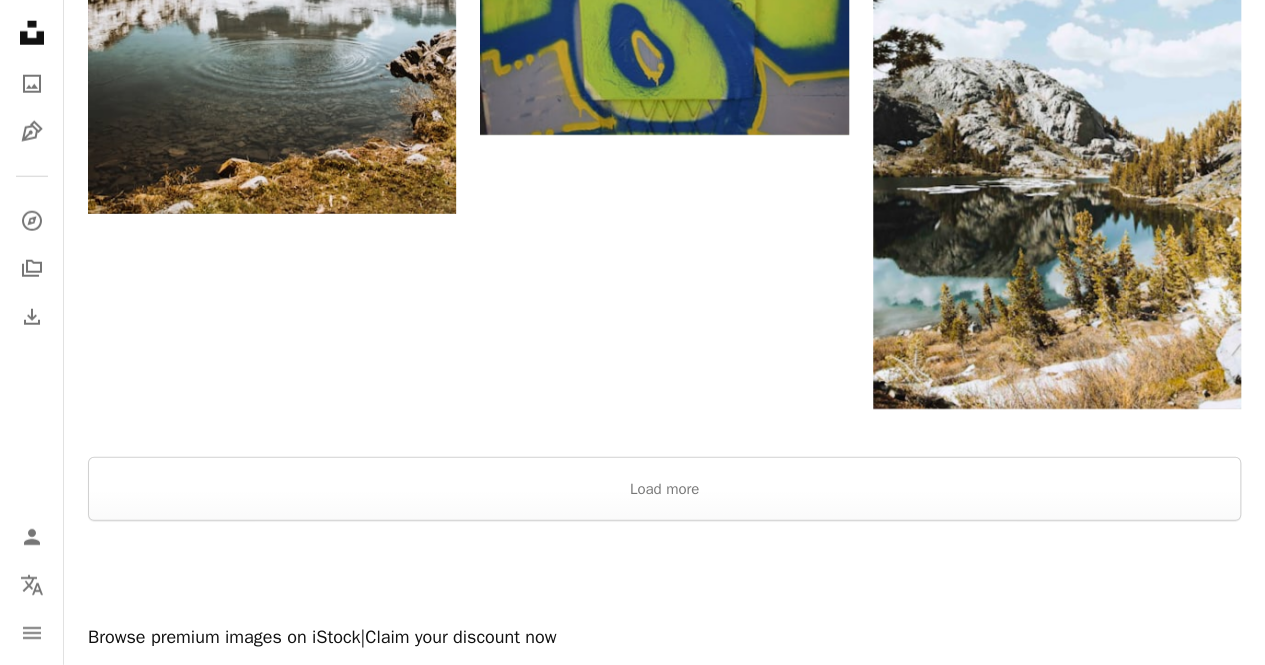 scroll, scrollTop: 2900, scrollLeft: 0, axis: vertical 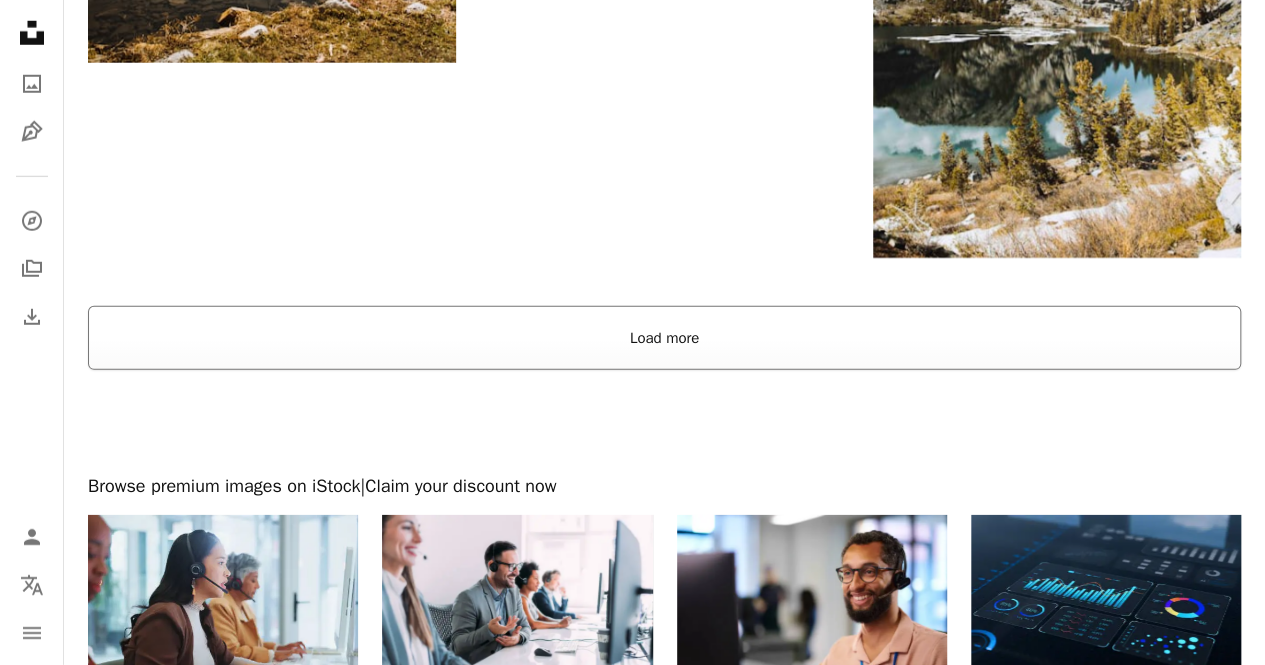 click on "Load more" at bounding box center (664, 338) 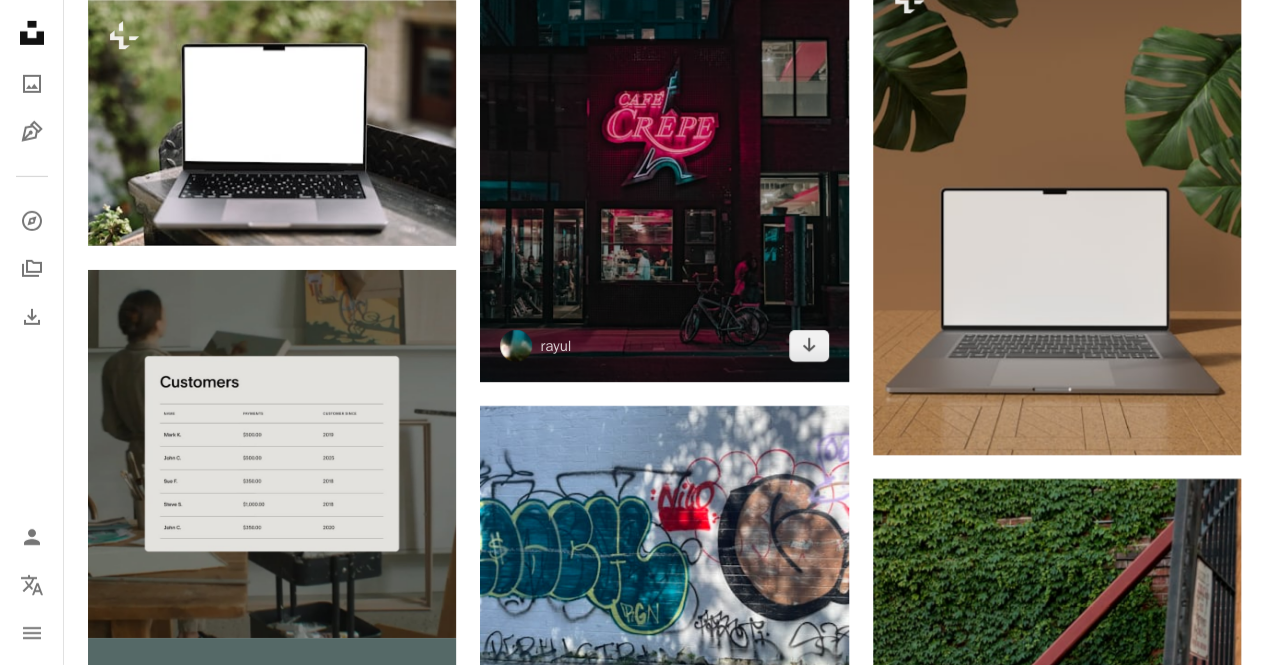 scroll, scrollTop: 3219, scrollLeft: 0, axis: vertical 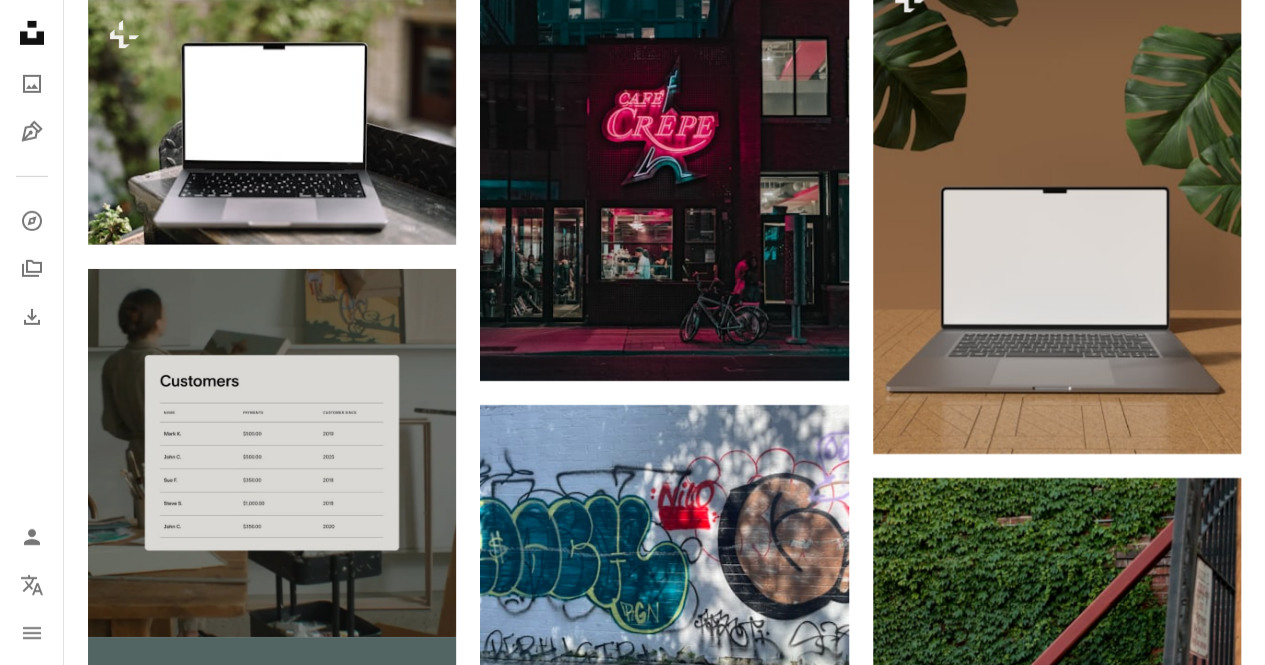 click at bounding box center [272, 453] 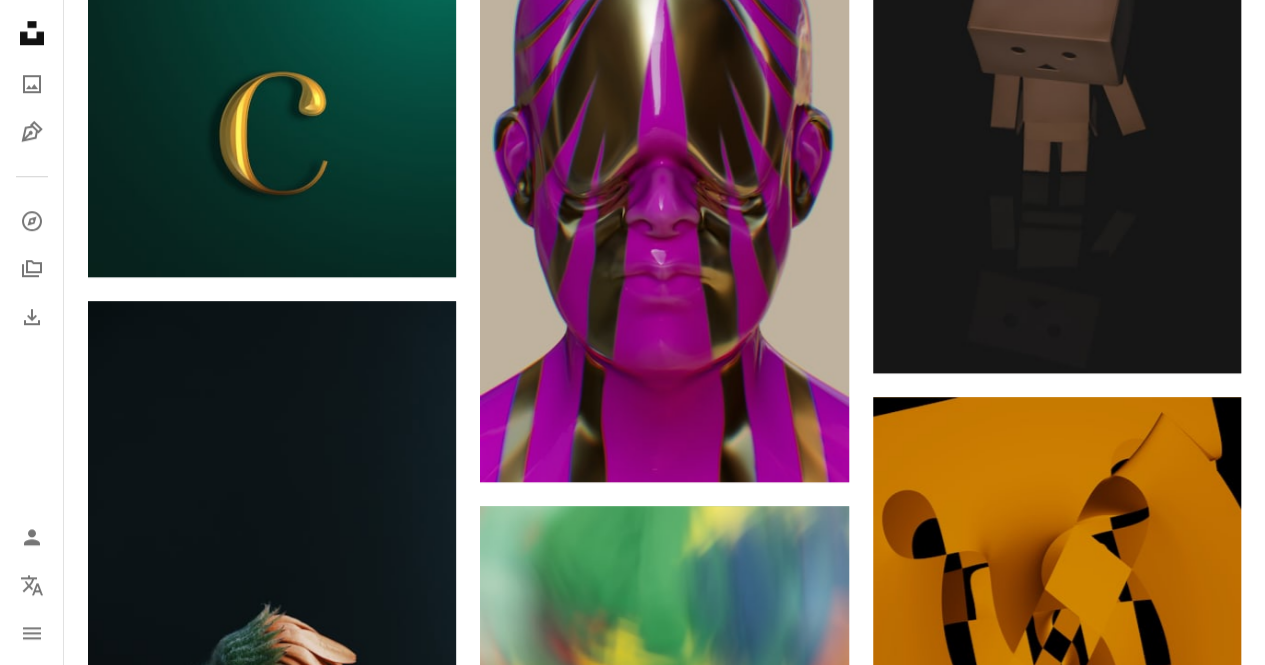 scroll, scrollTop: 19773, scrollLeft: 0, axis: vertical 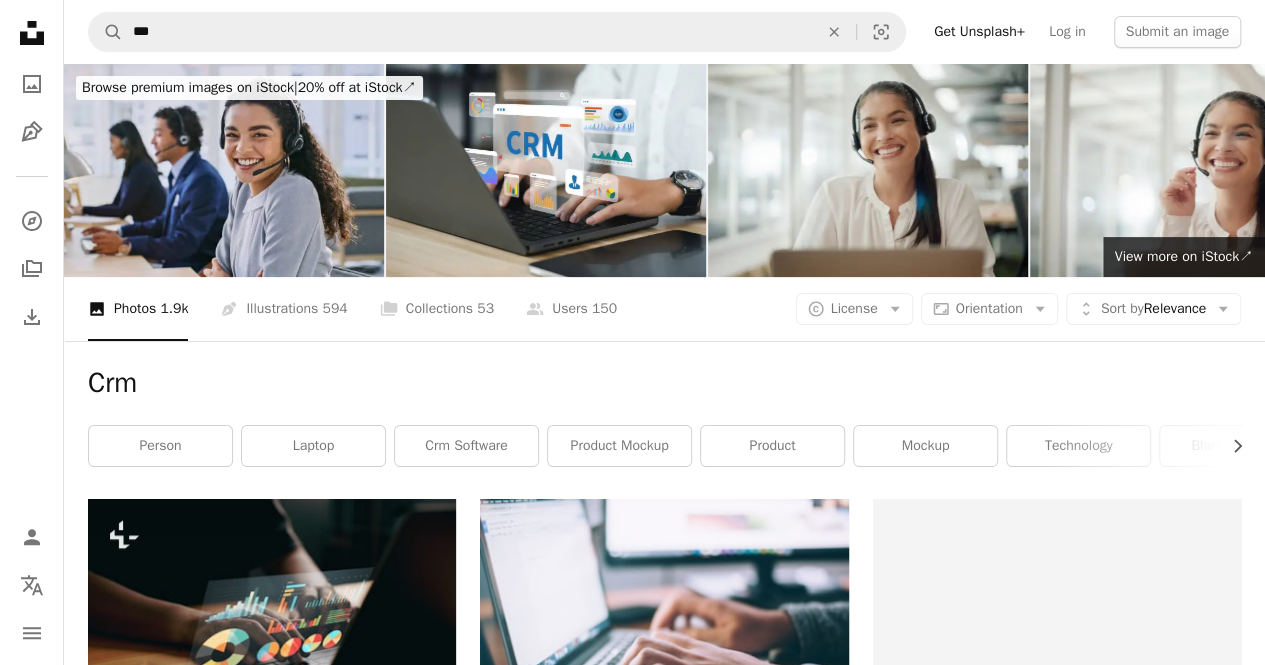click on "Crm" at bounding box center [664, 383] 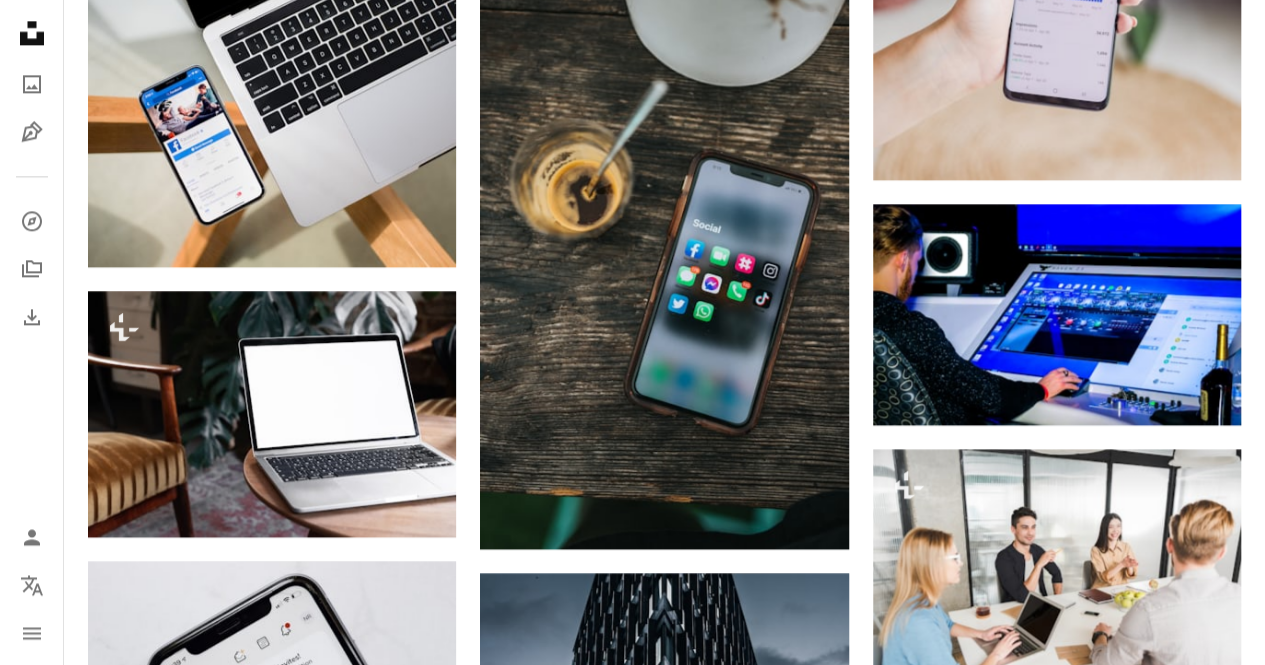 scroll, scrollTop: 0, scrollLeft: 0, axis: both 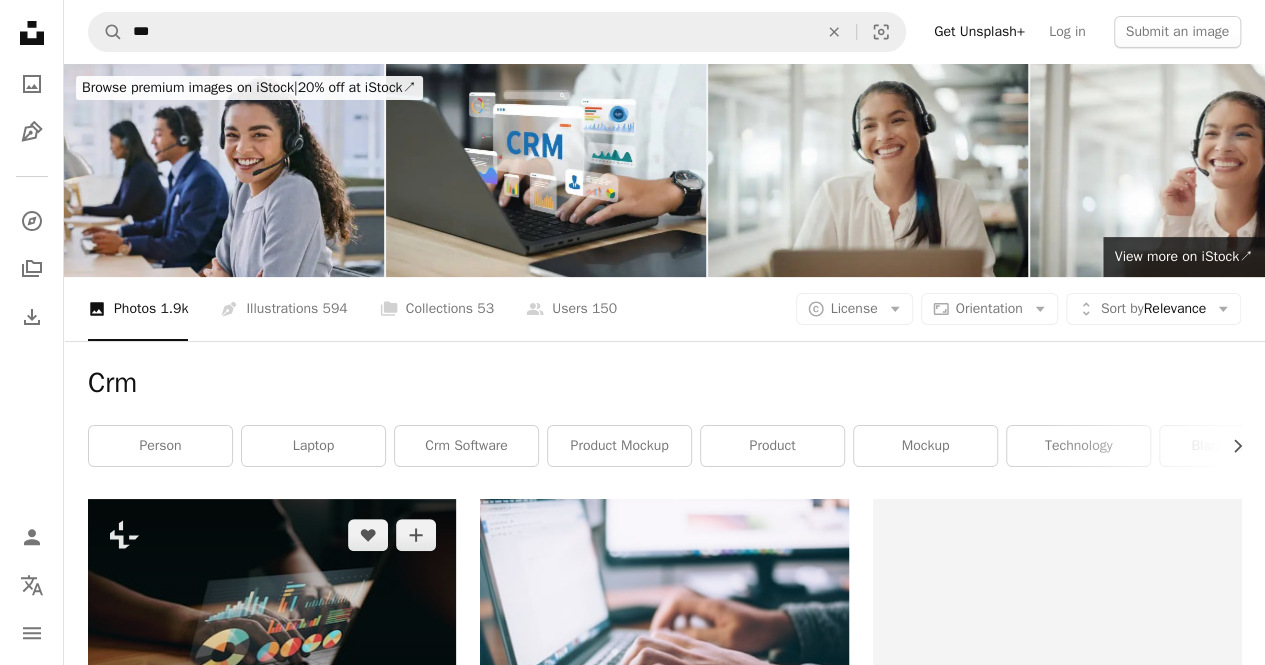 click at bounding box center (272, 622) 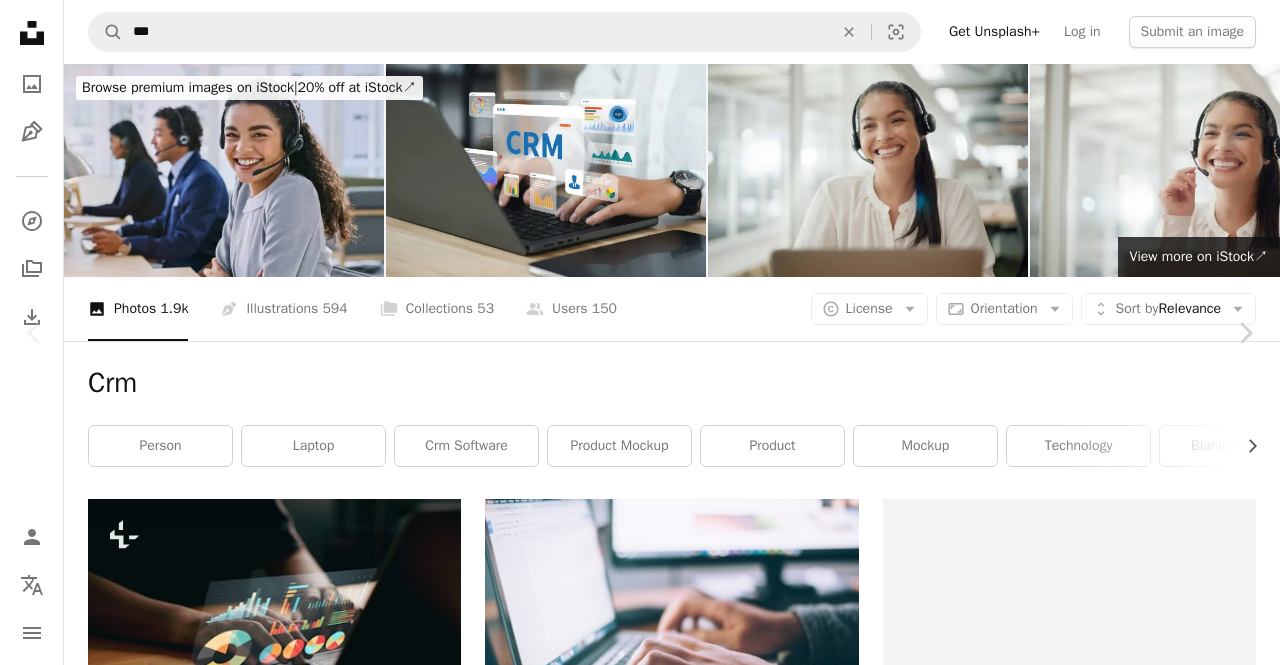 click on "A lock Download" at bounding box center [1119, 26997] 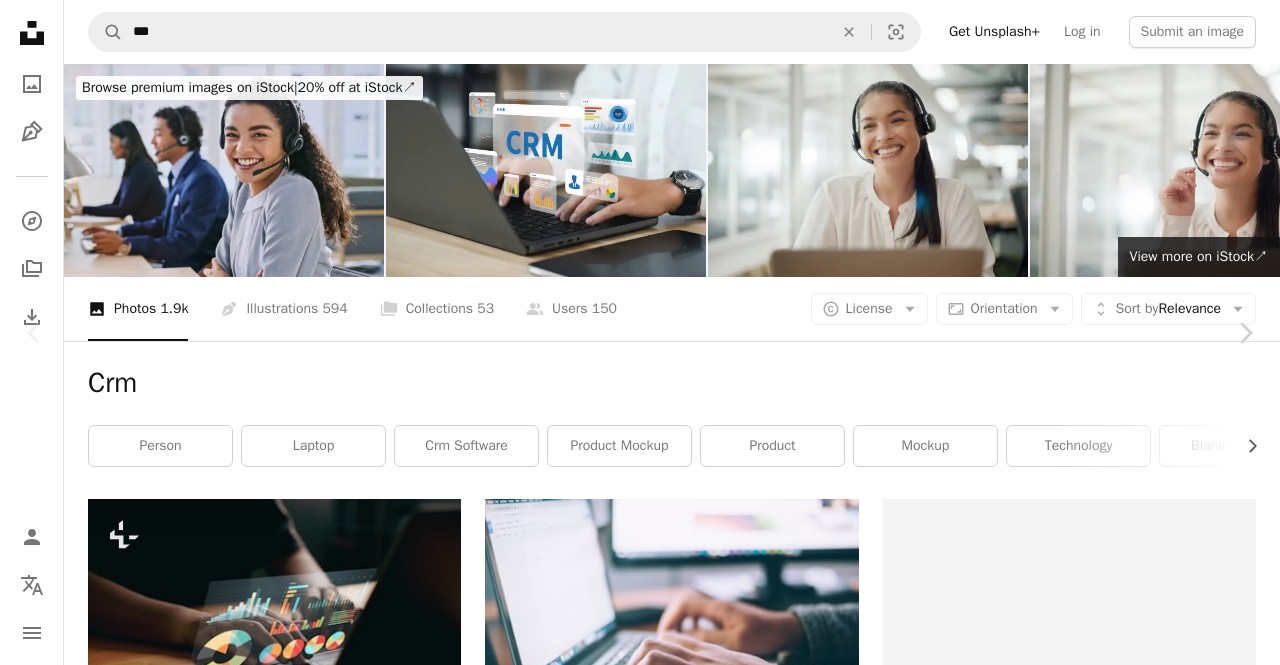 click on "Unsplash logo Unsplash Home A photo Pen Tool A compass A stack of folders Download Person Localization icon navigation menu A magnifying glass *** An X shape Visual search Get Unsplash+ Log in Submit an image Browse premium images on iStock | 20% off at iStock ↗ Browse premium images on iStock 20% off at iStock ↗ View more ↗ View more on iStock ↗ A photo Photos 1.9k Pen Tool Illustrations 594 A stack of folders Collections 53 A group of people Users 150 A copyright icon © License Arrow down Aspect ratio Orientation Arrow down Unfold Sort by Relevance Arrow down Filters Filters Crm Chevron right person laptop crm software product mockup product mockup technology blank screen internet mobile phone desk communication Plus sign for Unsplash+ A heart A plus sign Getty Images For Unsplash+ A lock Download Plus sign for Unsplash+ A heart A plus sign Getty Images For Unsplash+ A lock Download A heart A plus sign Gabriel Benois Available for hire A checkmark inside of a circle A heart Obi" at bounding box center [640, 13475] 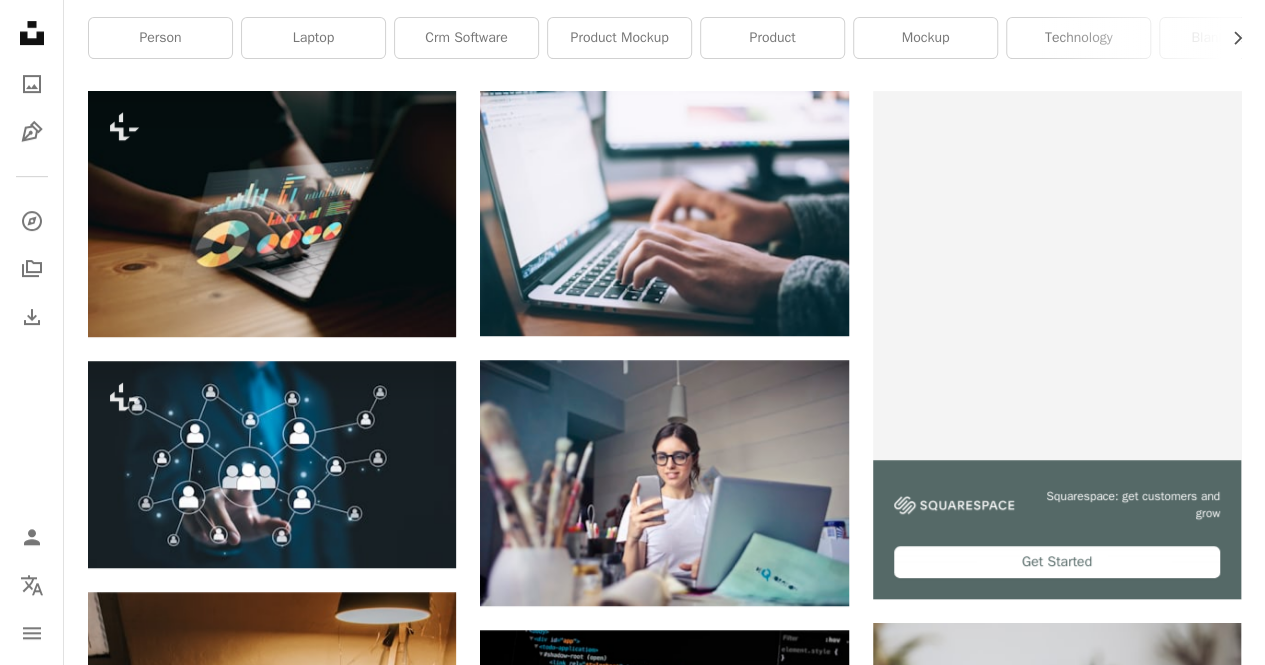 scroll, scrollTop: 550, scrollLeft: 0, axis: vertical 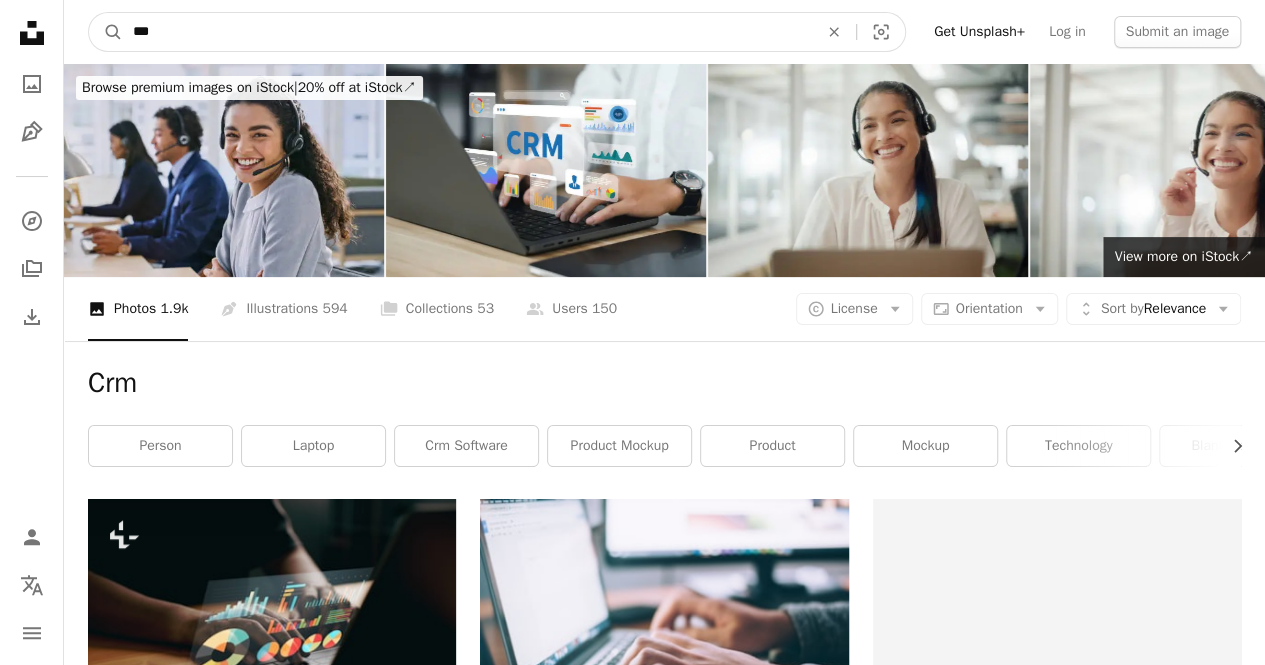 click on "***" at bounding box center [467, 32] 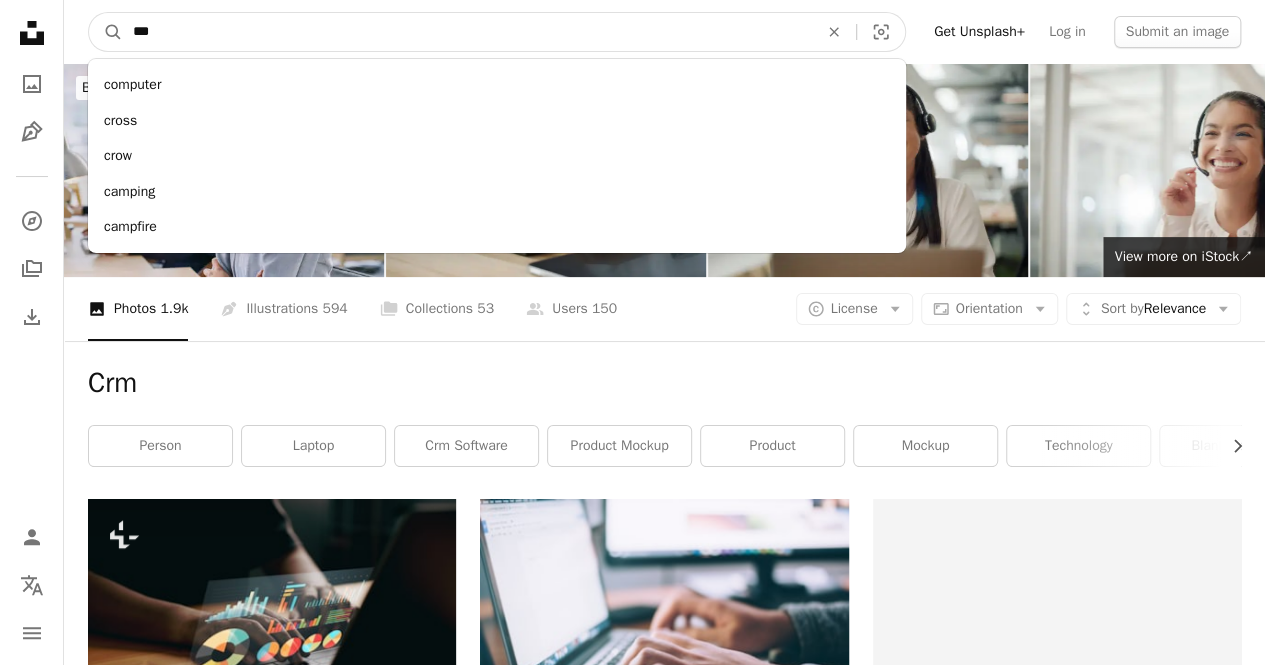 click on "***" at bounding box center (467, 32) 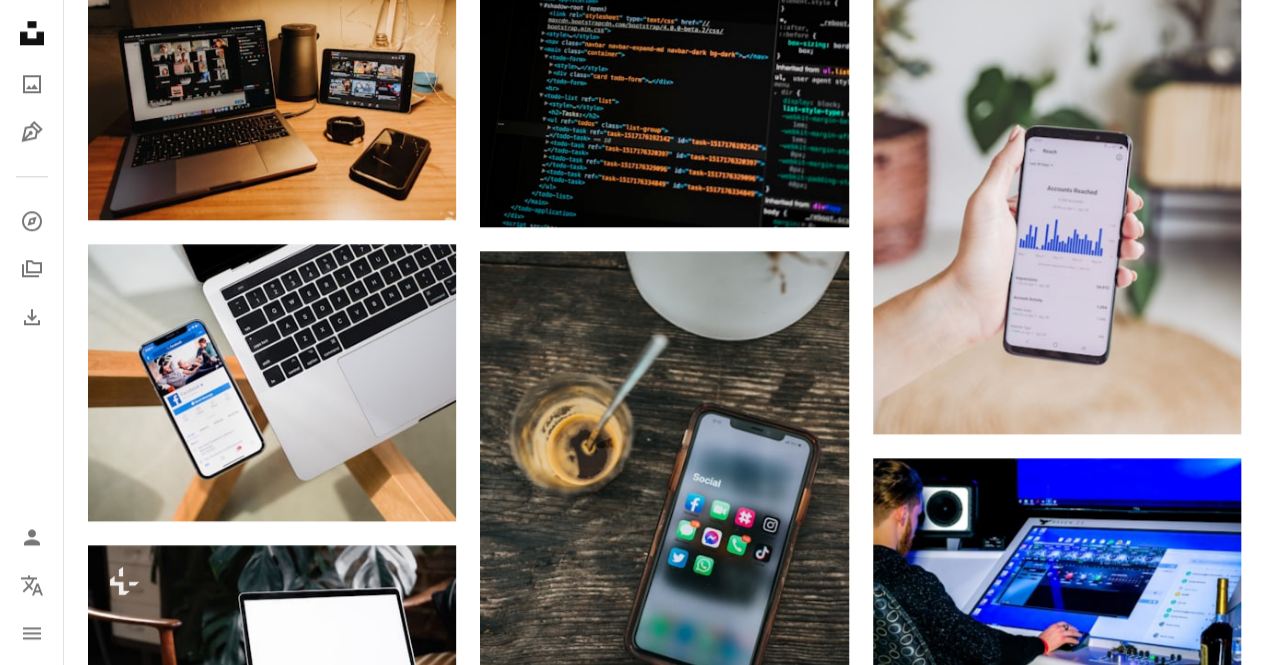 scroll, scrollTop: 1254, scrollLeft: 0, axis: vertical 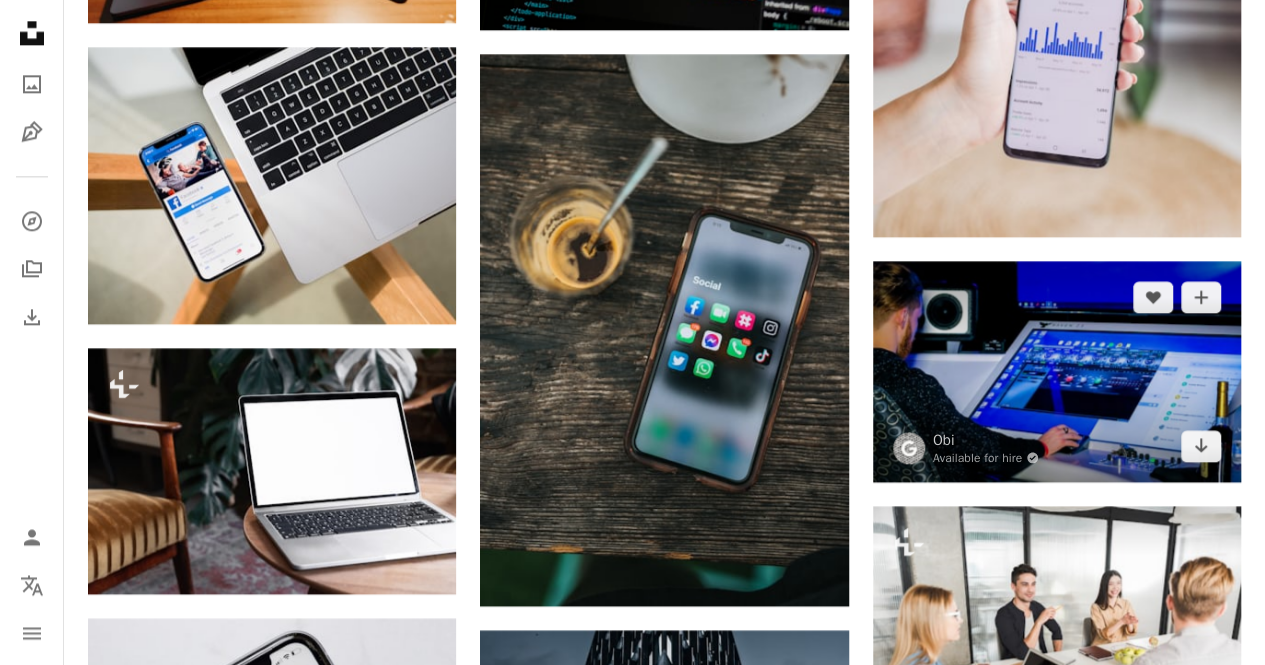 type 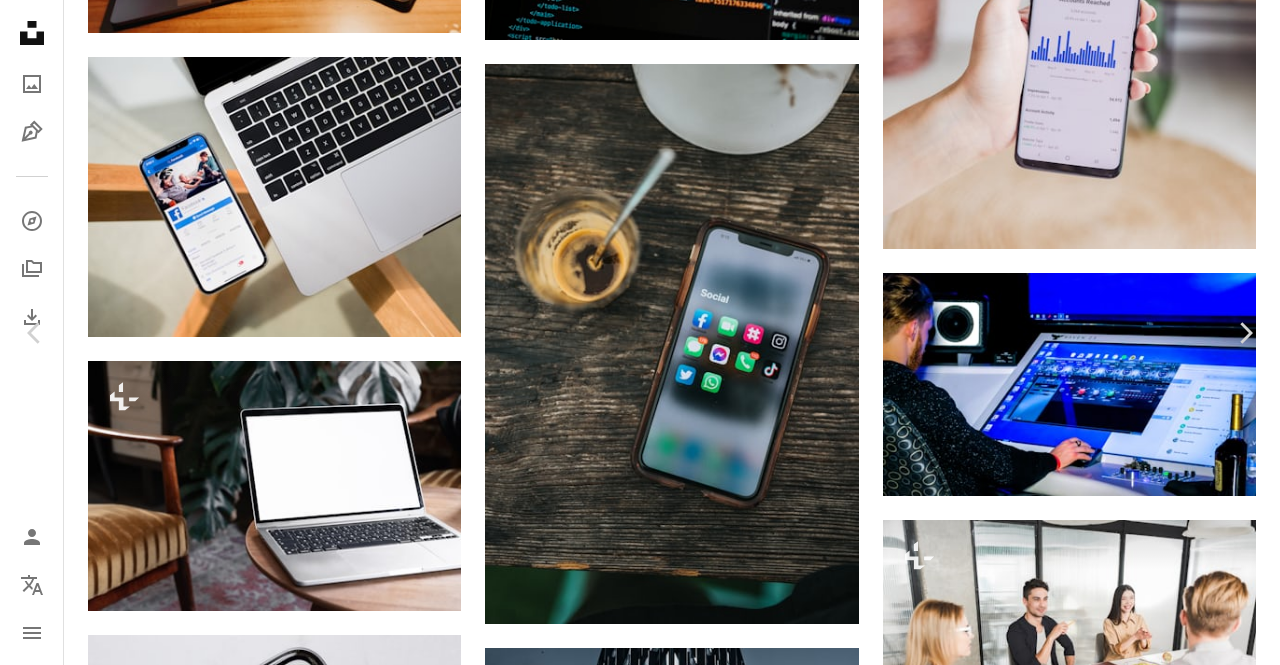 click on "Download free" at bounding box center (1081, 25743) 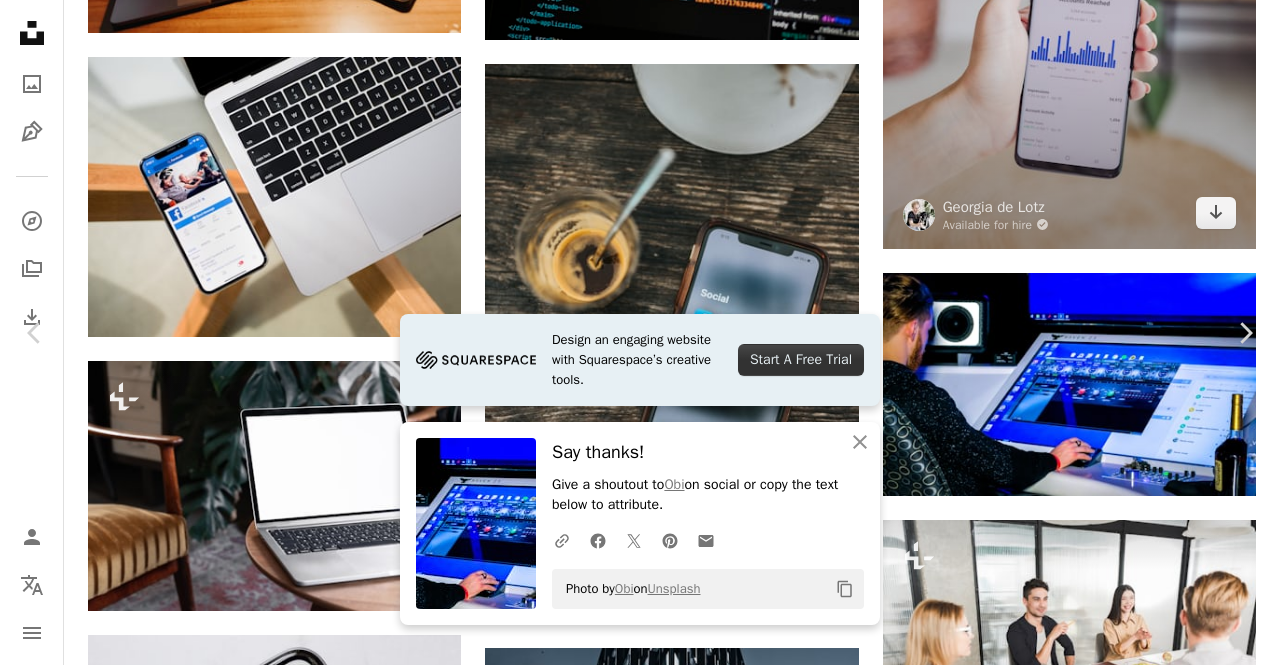 click on "An X shape Chevron left Chevron right Design an engaging website with Squarespace’s creative tools. Start A Free Trial An X shape Close Say thanks! Give a shoutout to Obi on social or copy the text below to attribute. A URL sharing icon (chains) Facebook icon X (formerly Twitter) icon Pinterest icon An envelope Photo by Obi on Unsplash Copy content Obi Available for hire A checkmark inside of a circle A heart A plus sign Download free Chevron down Zoom in Views 3,156,181 Downloads 20,868 Featured in Digital Screens , Entrepreneur , Business & Work A forward-right arrow Share Info icon Info More Actions A sounds engineer works on a song using one of the few Slate Raven 23 Production Units in the United States. Calendar outlined Published on March 11, 2020 Camera Light, L16 Safety Free to use under the Unsplash License computer screen building city human blue clothing camera urban town electronics monitor display lcd screen metropolis tablet computer video gaming HD Wallpapers |" at bounding box center (640, 26028) 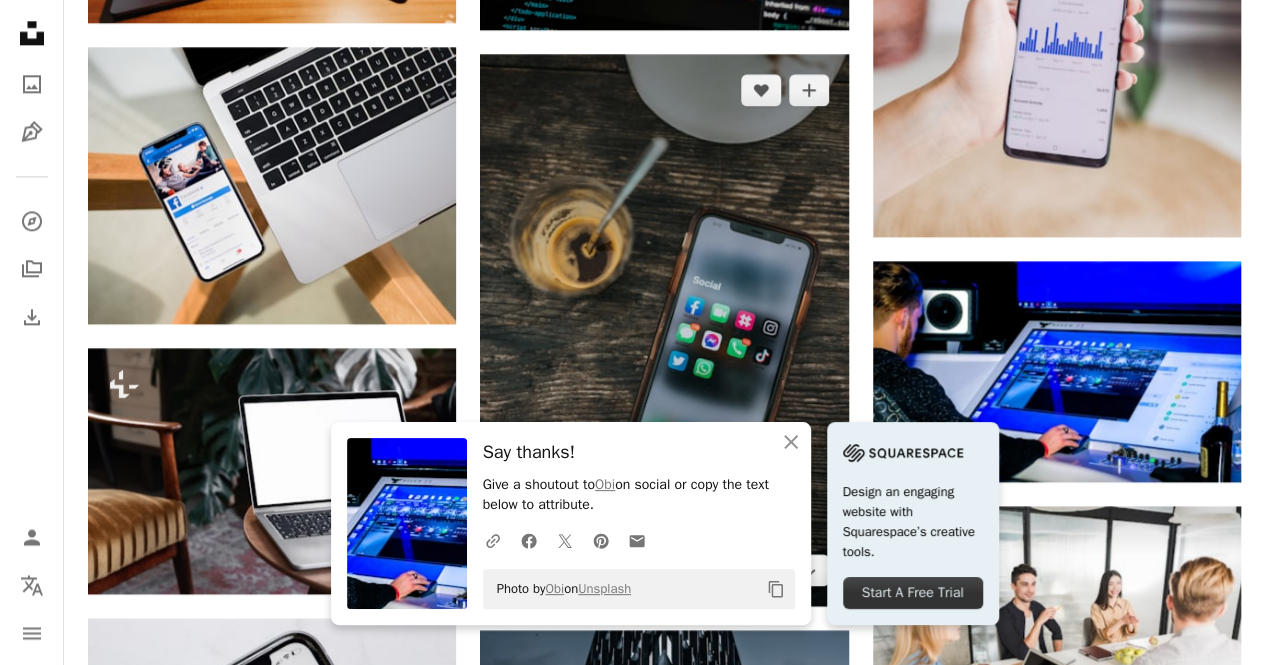 click at bounding box center [664, 330] 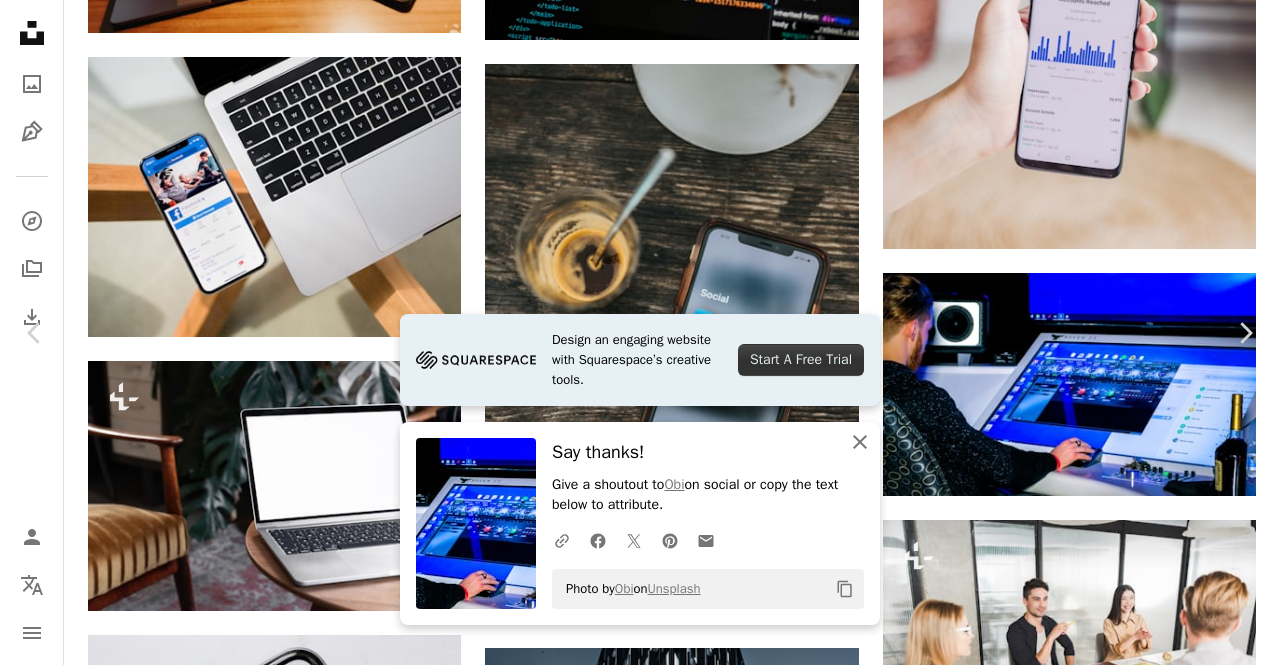click on "An X shape" 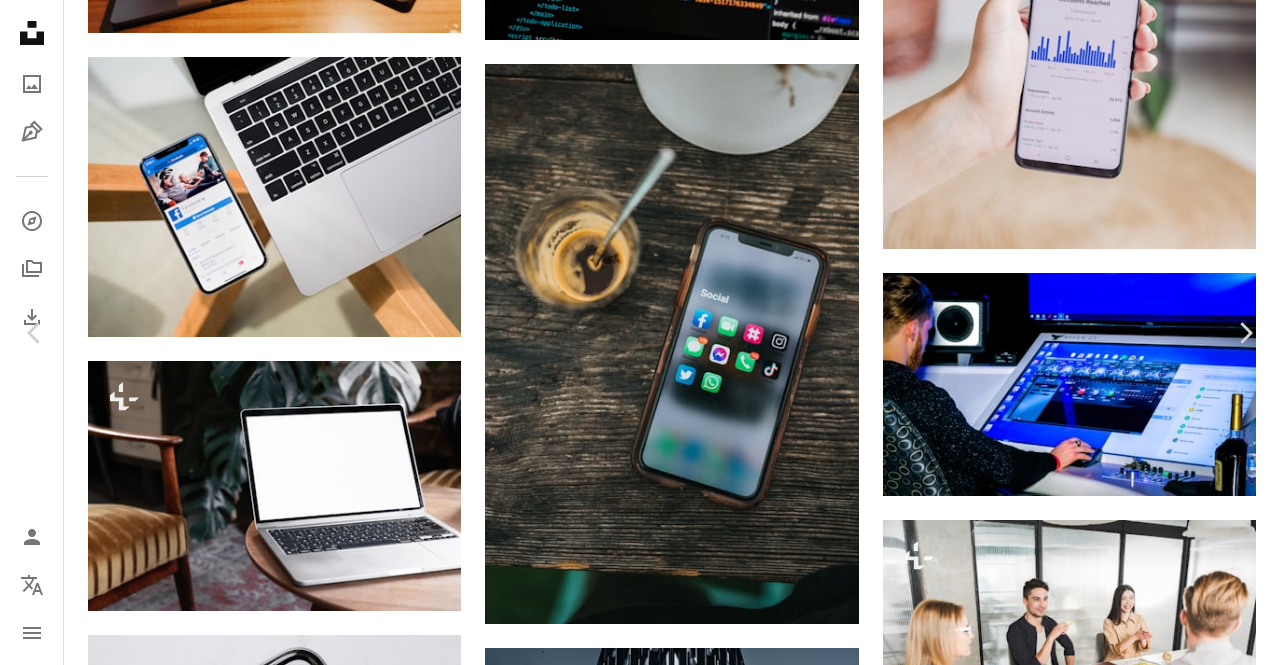 click on "An X shape" at bounding box center (20, 20) 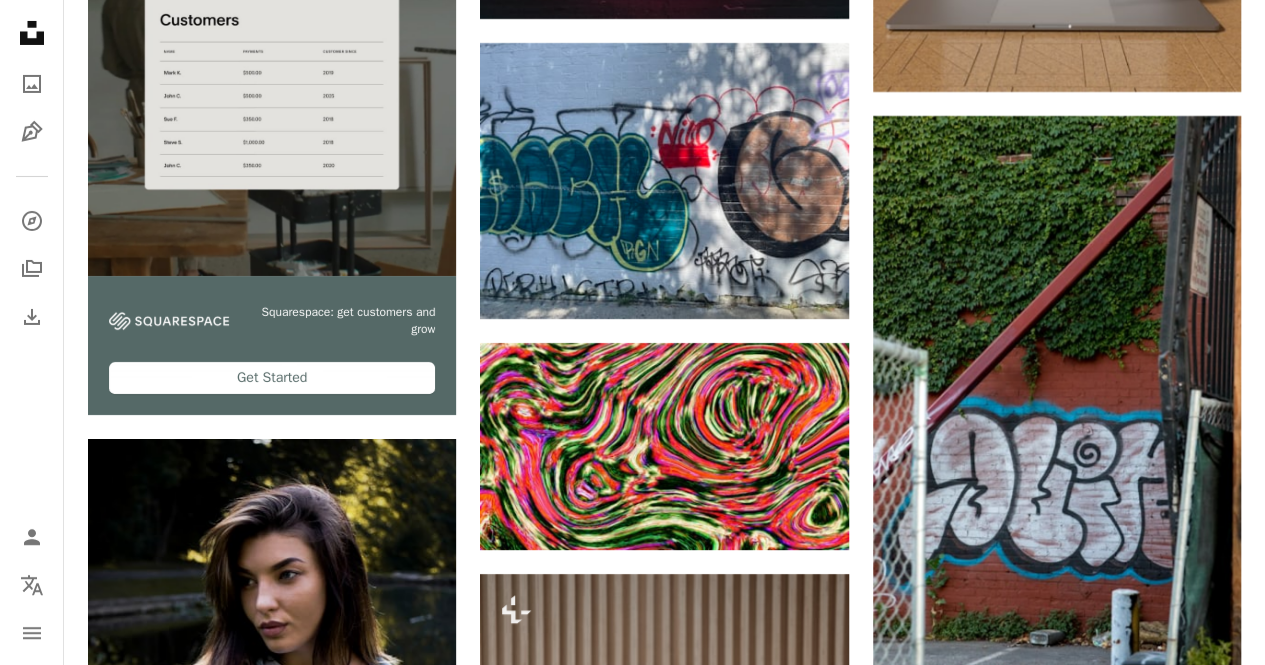 scroll, scrollTop: 3722, scrollLeft: 0, axis: vertical 